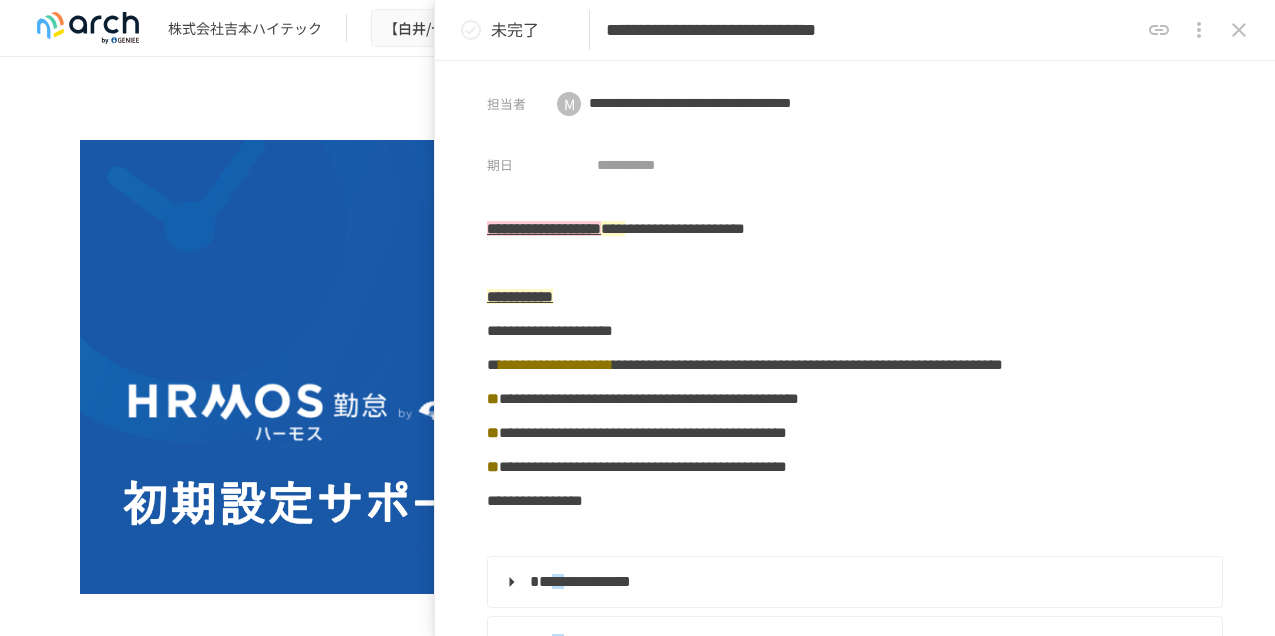 scroll, scrollTop: 0, scrollLeft: 0, axis: both 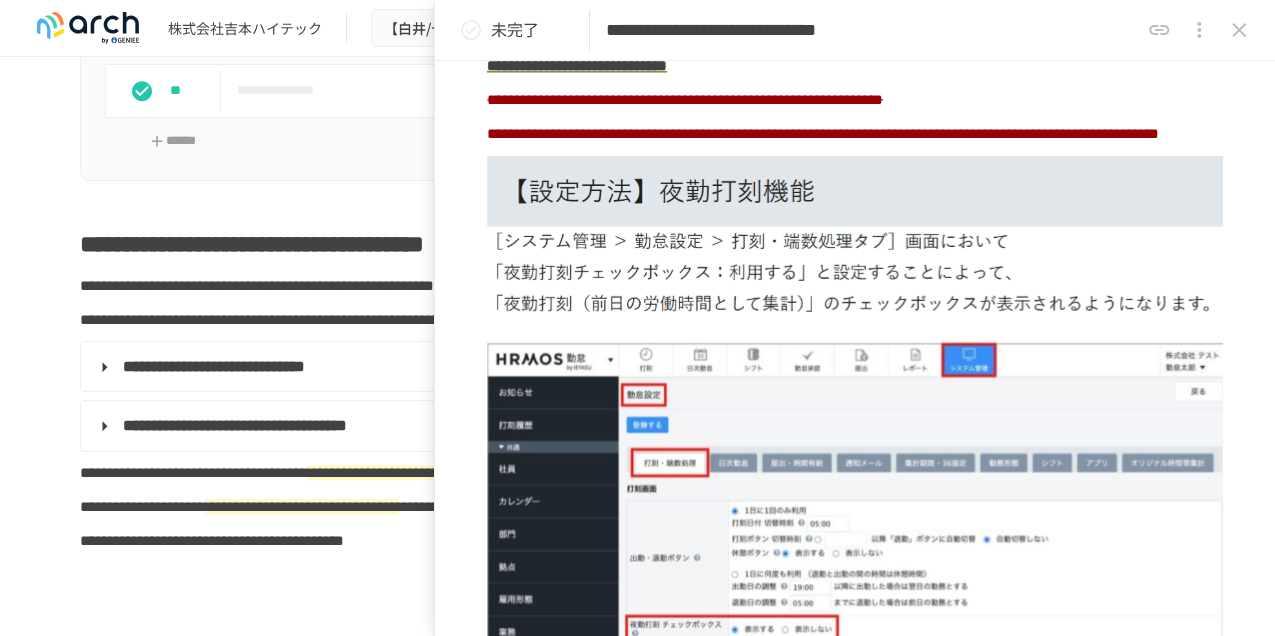 click on "**********" at bounding box center [823, 133] 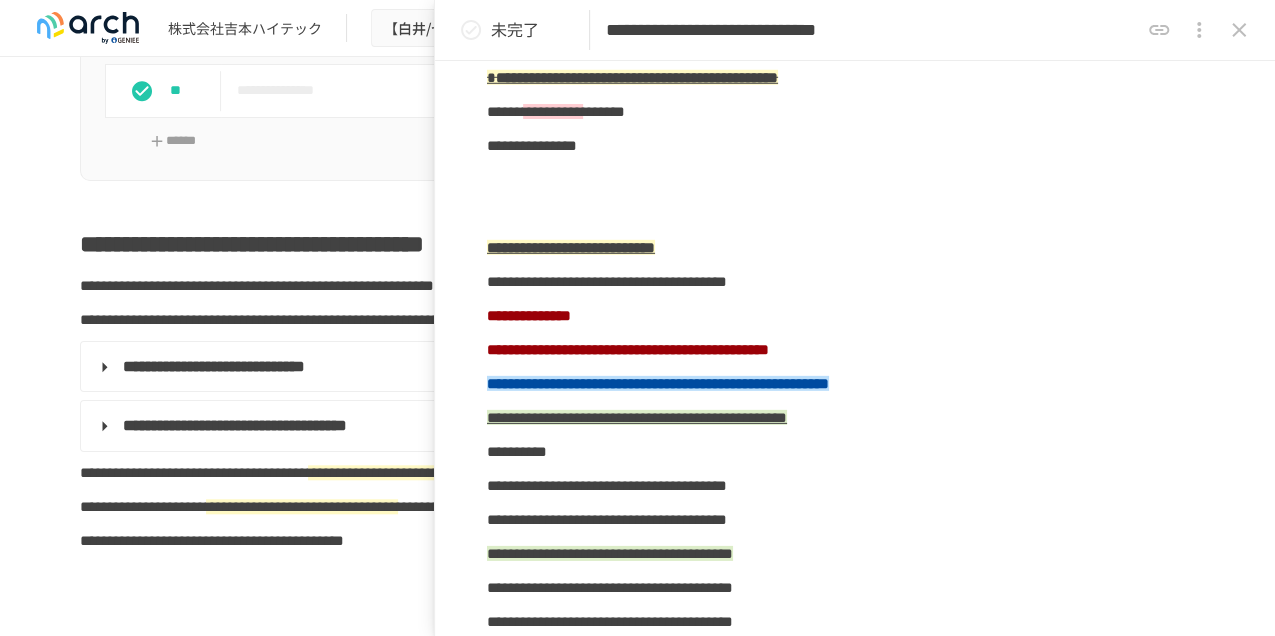 scroll, scrollTop: 2911, scrollLeft: 0, axis: vertical 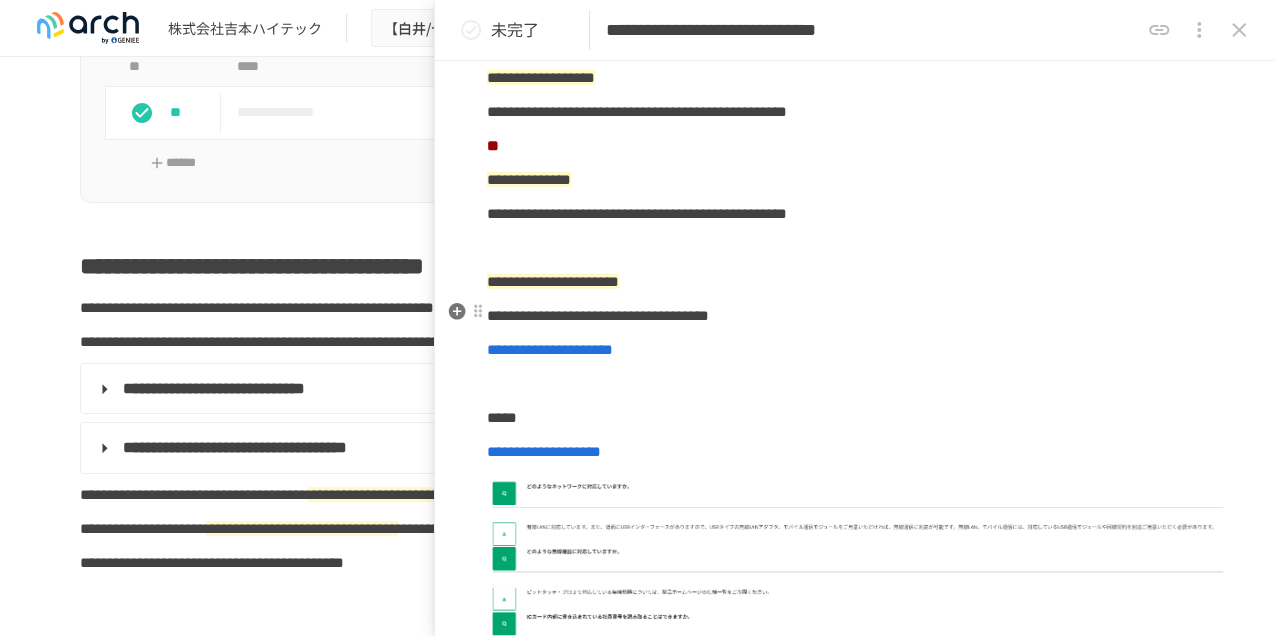 click on "**********" at bounding box center [855, -2186] 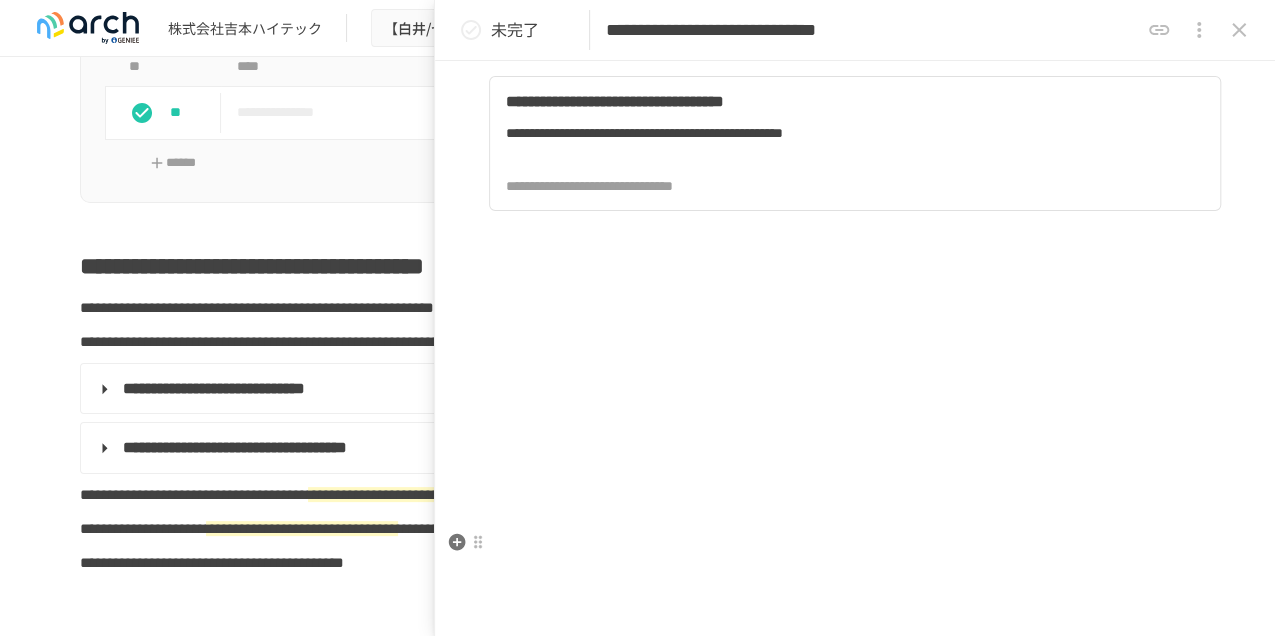 scroll, scrollTop: 7866, scrollLeft: 0, axis: vertical 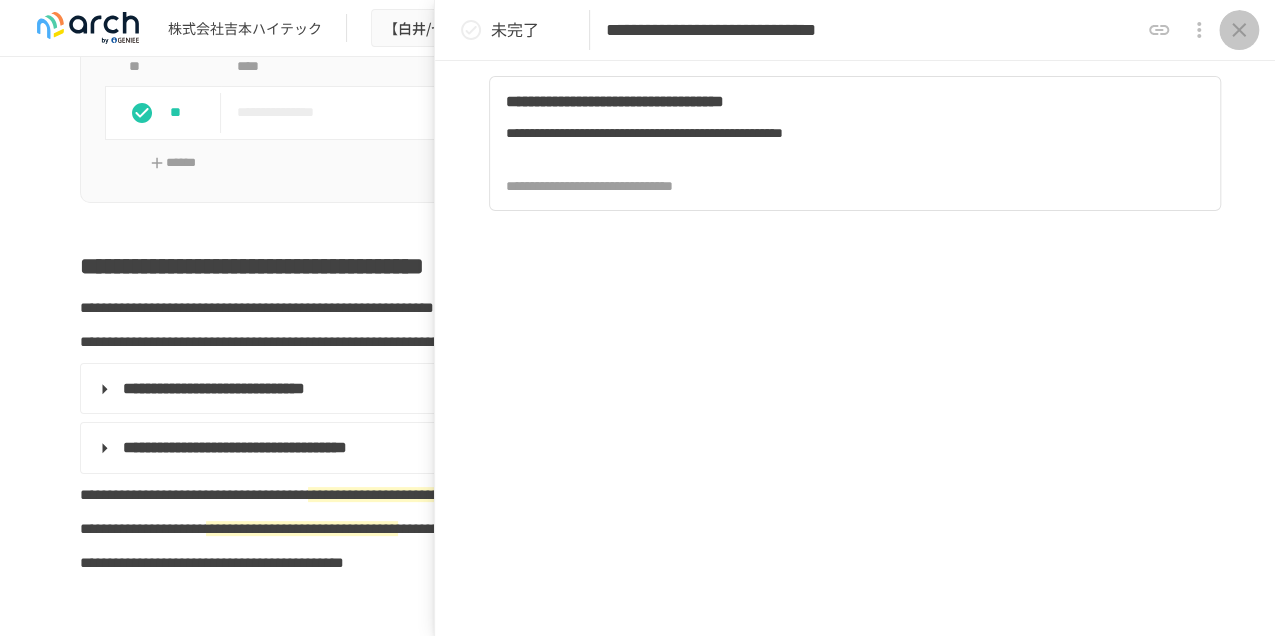 click 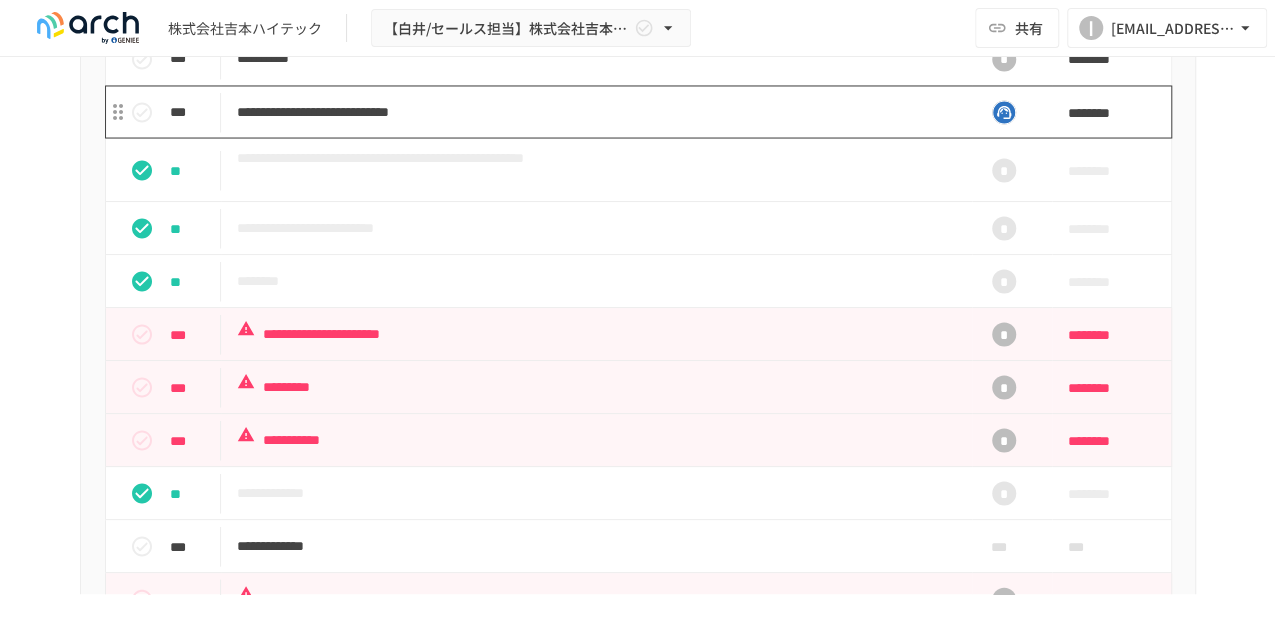 scroll, scrollTop: 1889, scrollLeft: 0, axis: vertical 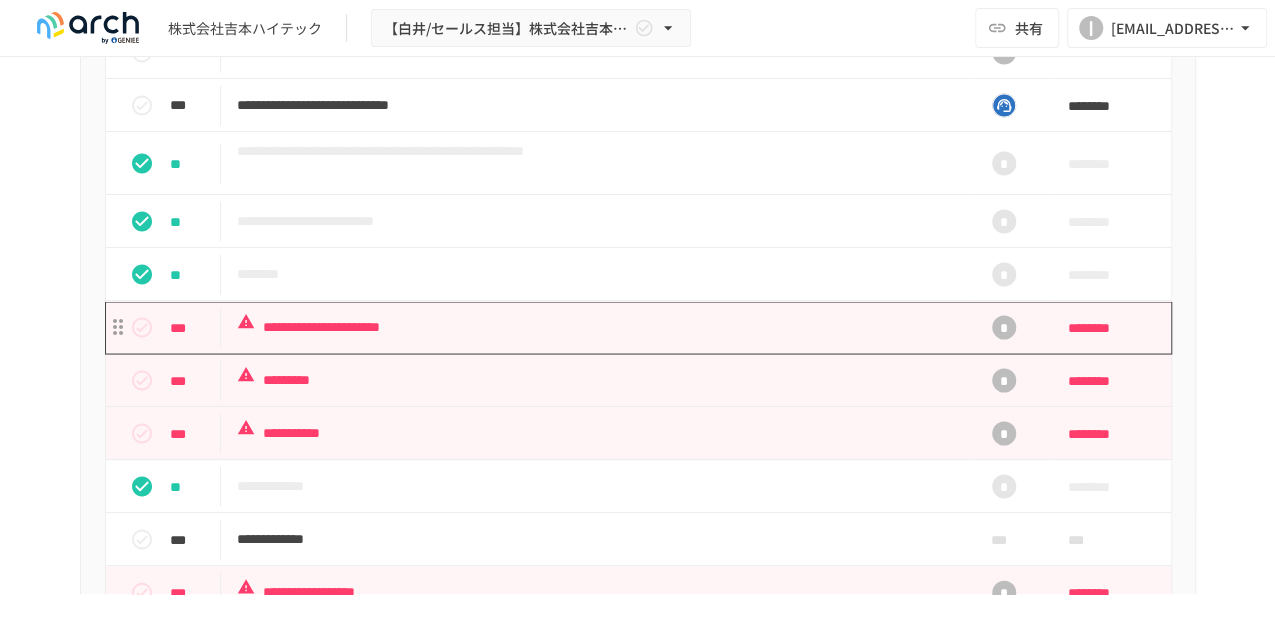 click on "**********" at bounding box center [596, 326] 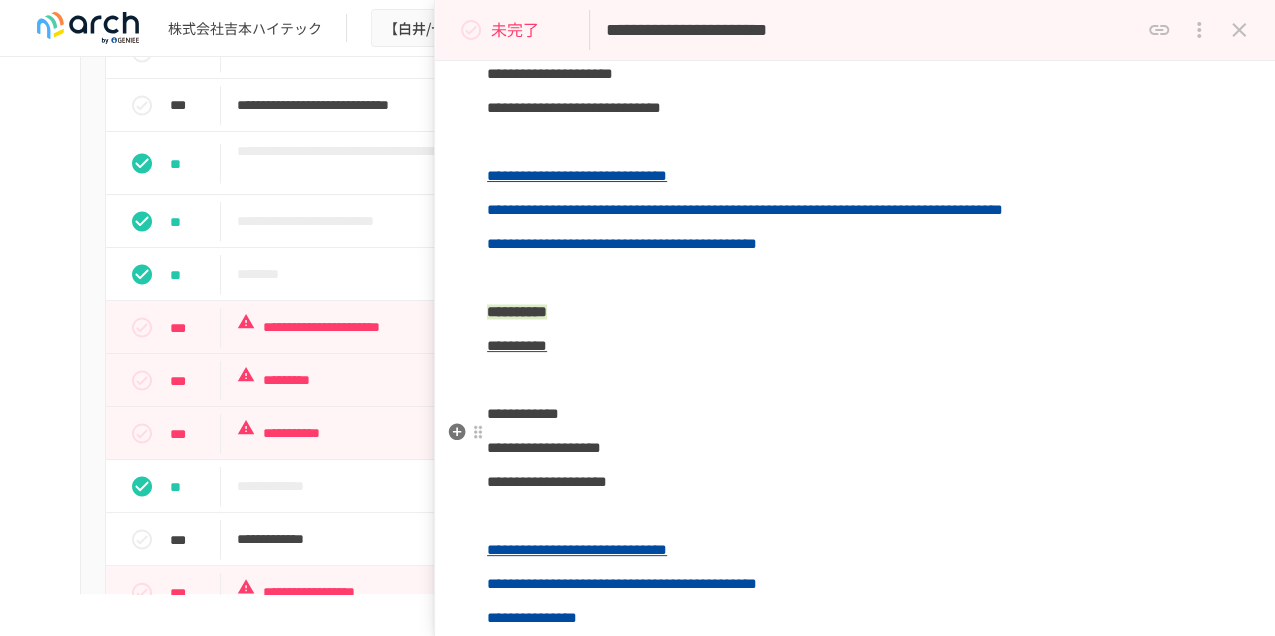 scroll, scrollTop: 1688, scrollLeft: 0, axis: vertical 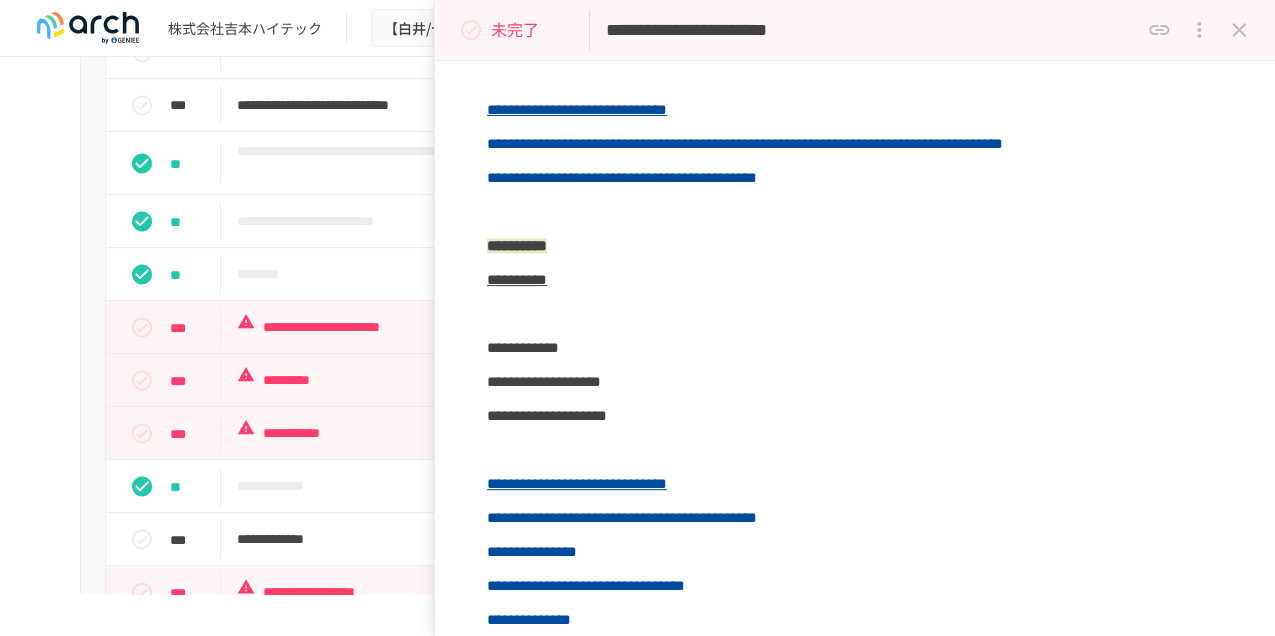 click 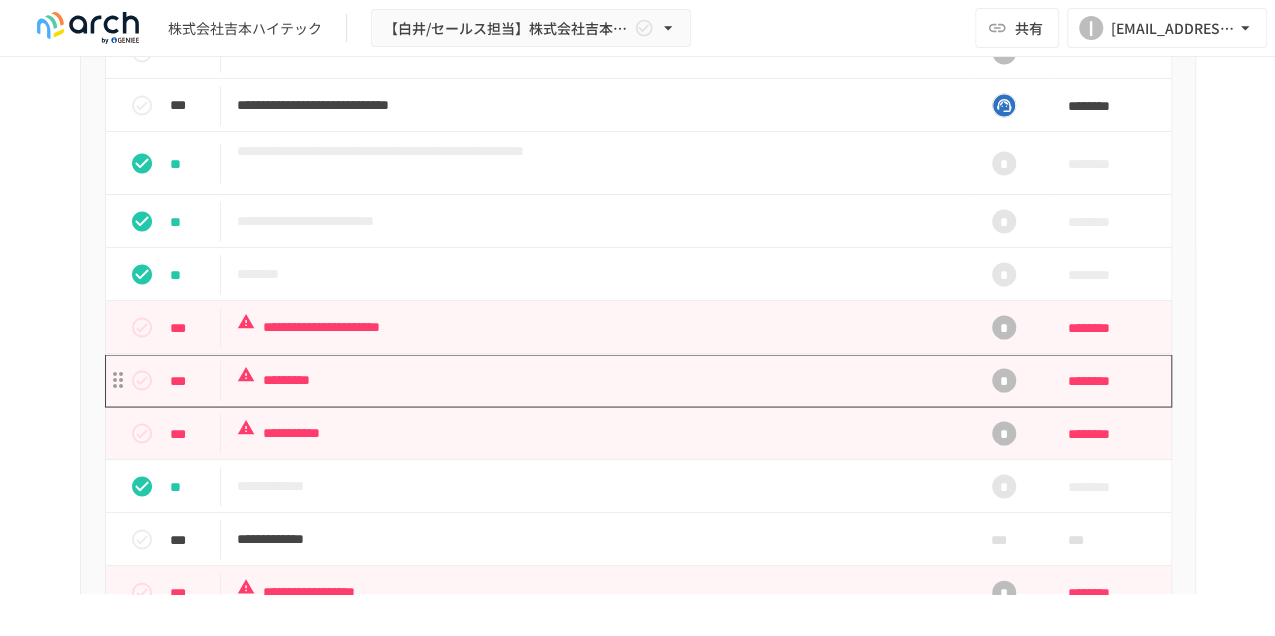 click on "*********" at bounding box center (596, 379) 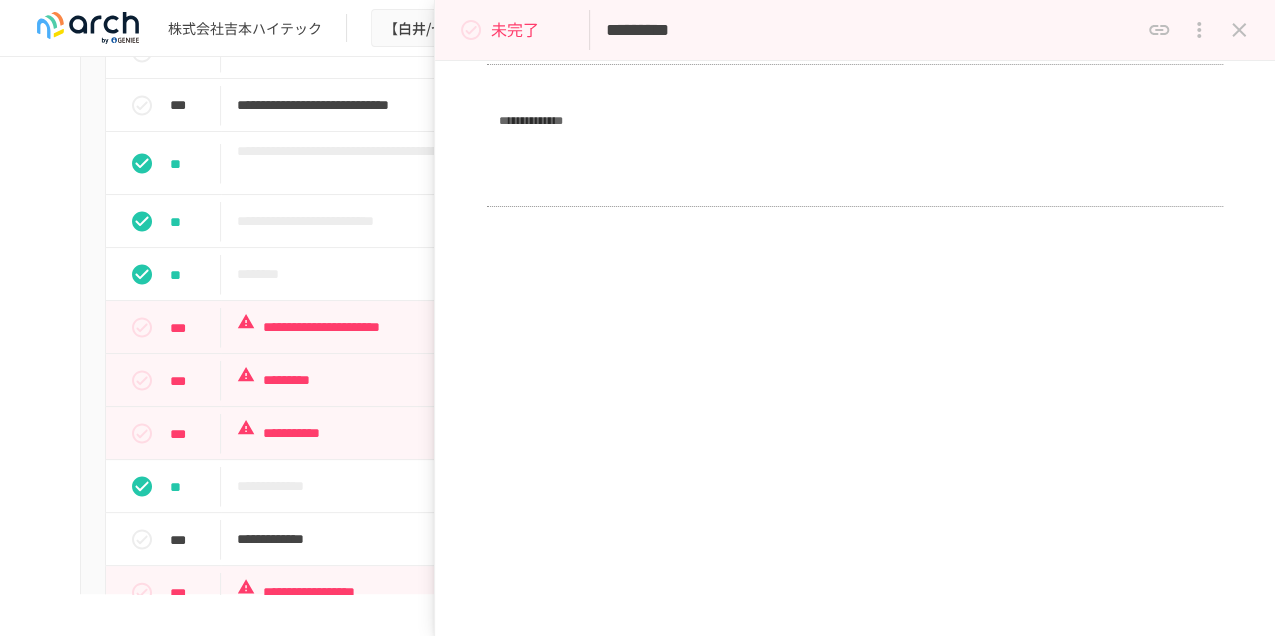 scroll, scrollTop: 2698, scrollLeft: 0, axis: vertical 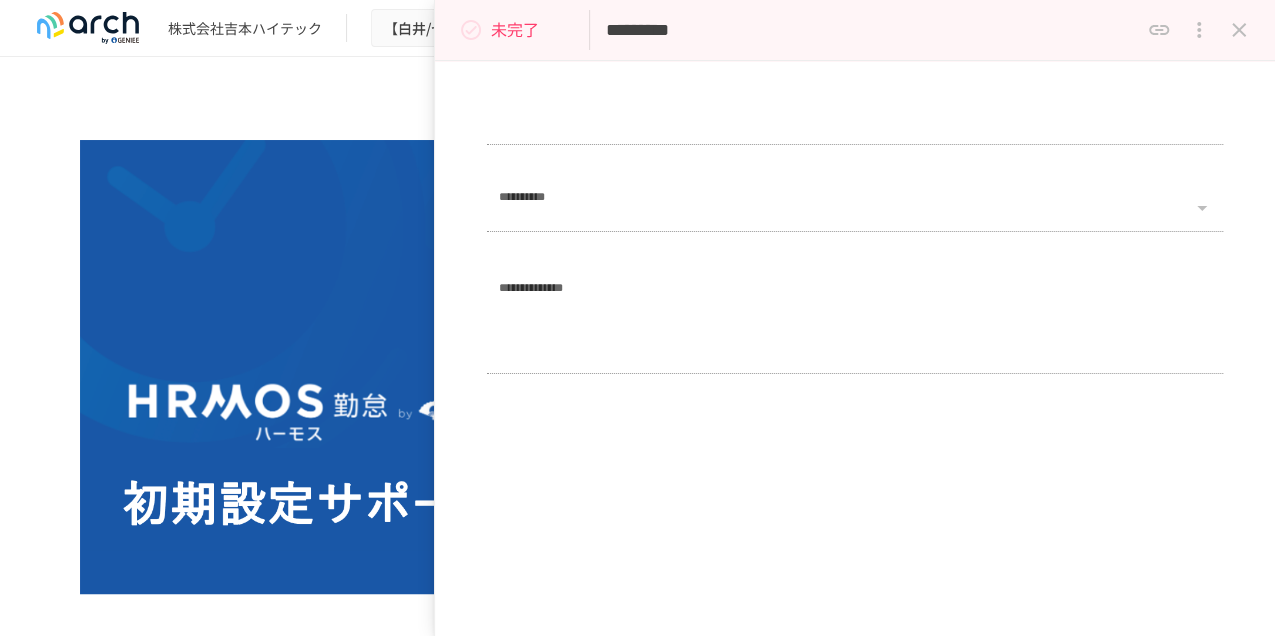 drag, startPoint x: 545, startPoint y: 396, endPoint x: 886, endPoint y: 238, distance: 375.82574 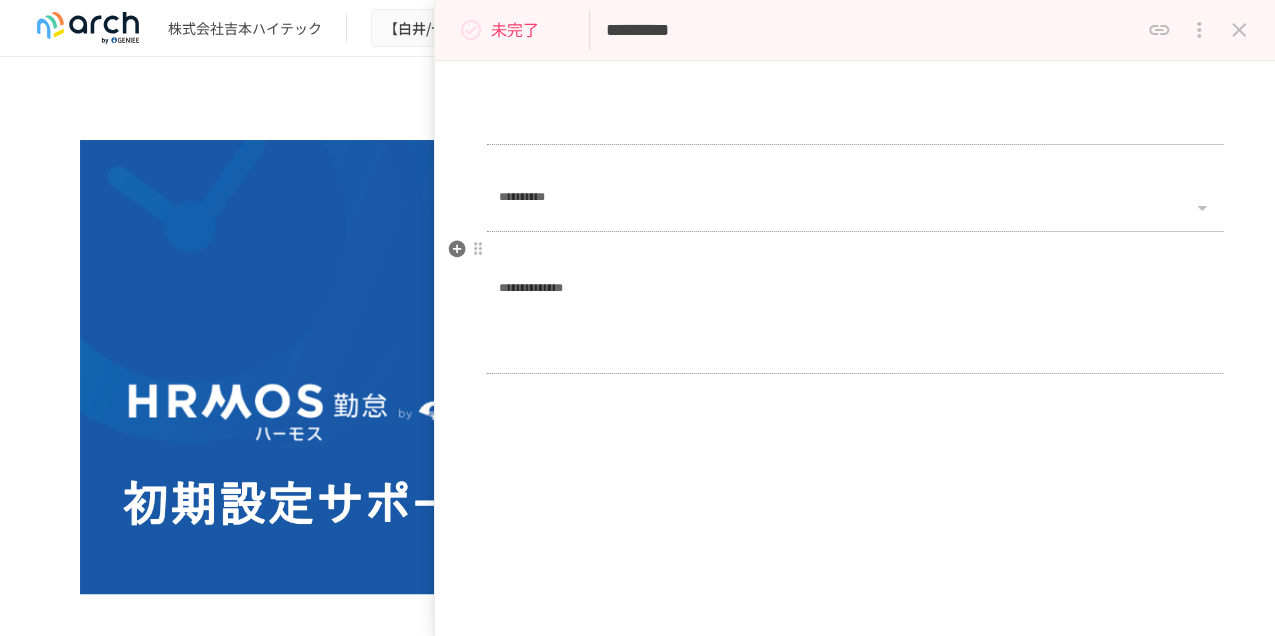 scroll, scrollTop: 2416, scrollLeft: 0, axis: vertical 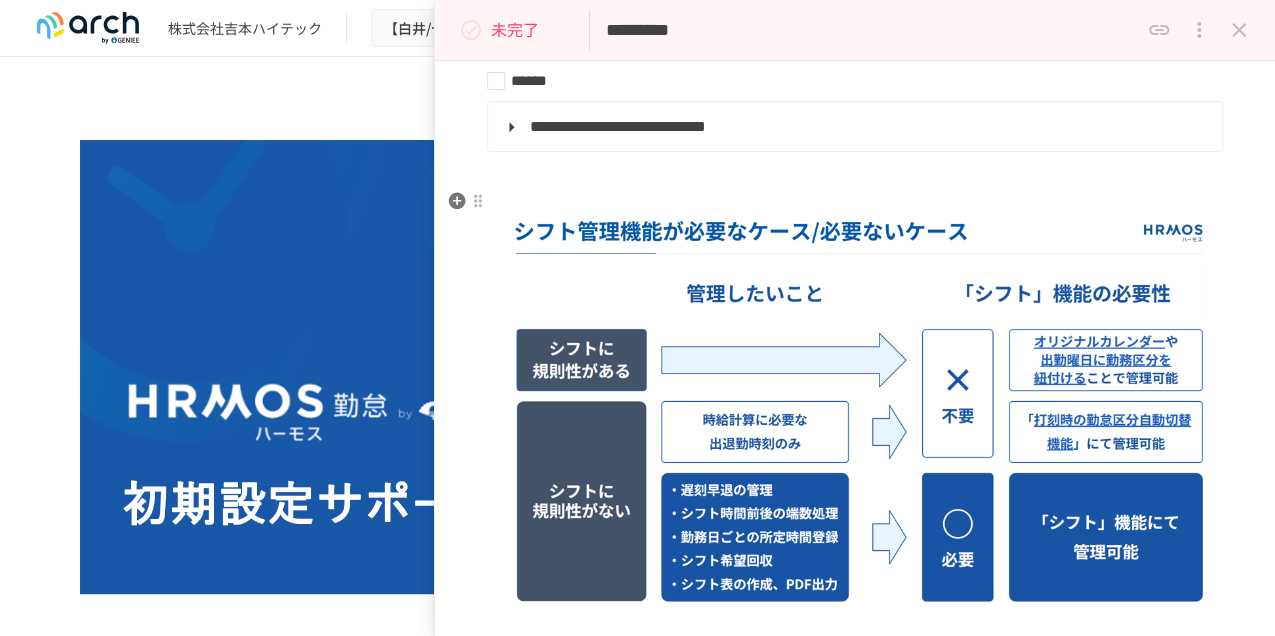 drag, startPoint x: 489, startPoint y: 464, endPoint x: 741, endPoint y: 285, distance: 309.10355 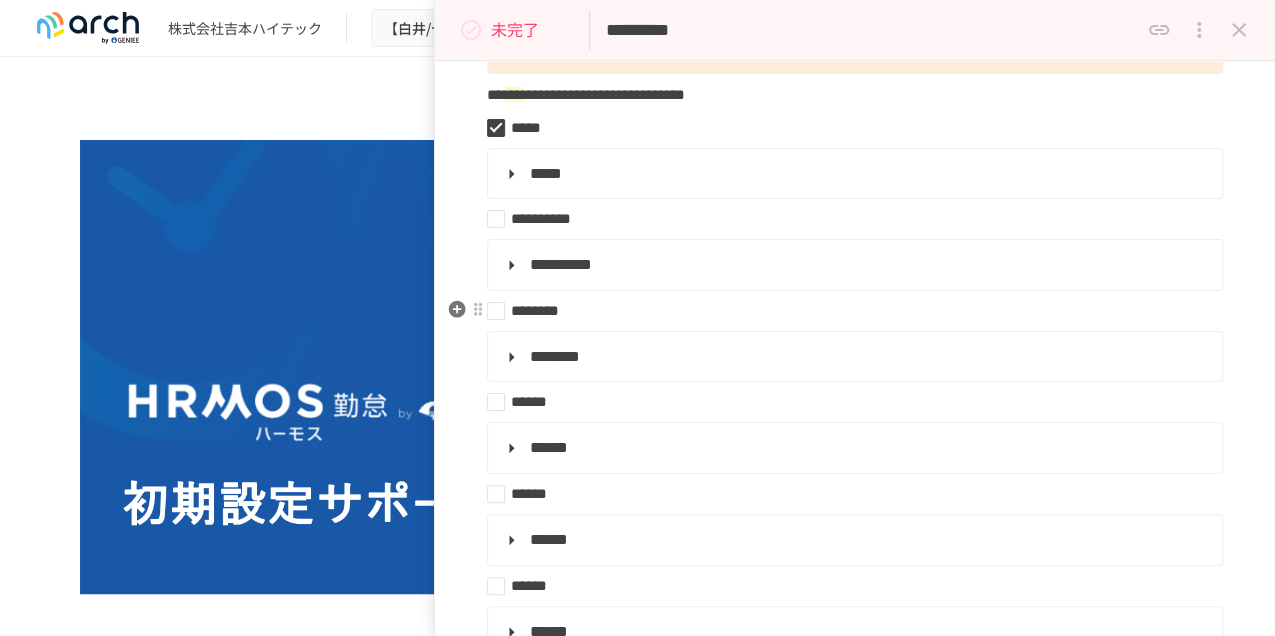 scroll, scrollTop: 378, scrollLeft: 0, axis: vertical 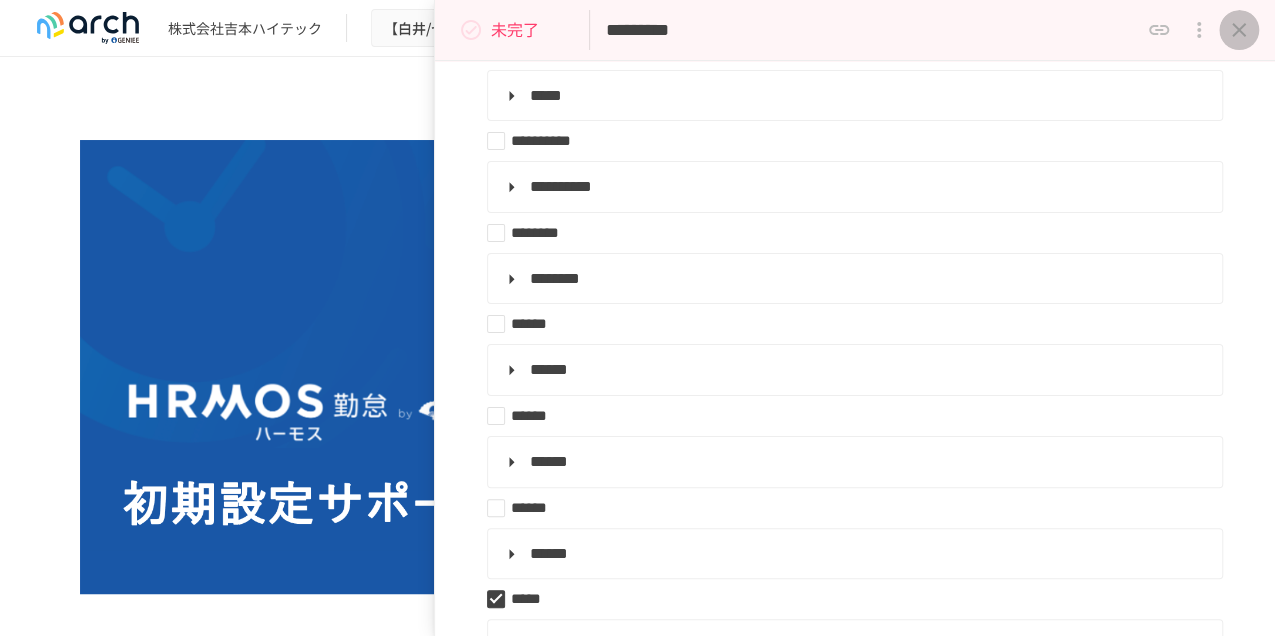click 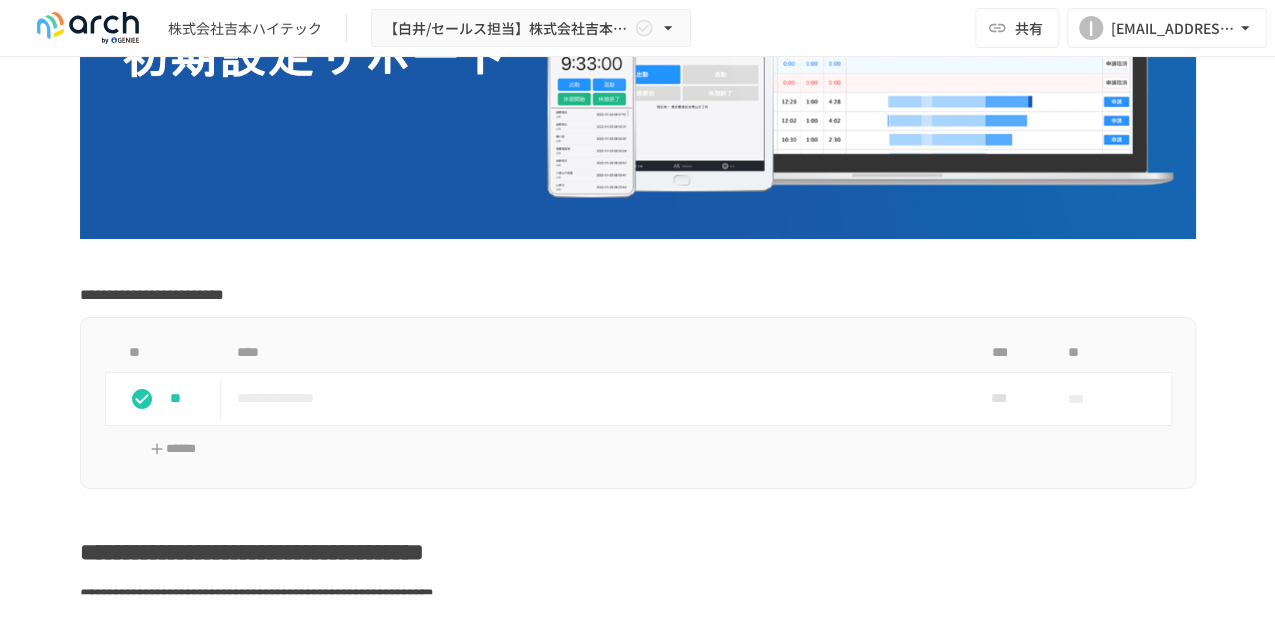 scroll, scrollTop: 533, scrollLeft: 0, axis: vertical 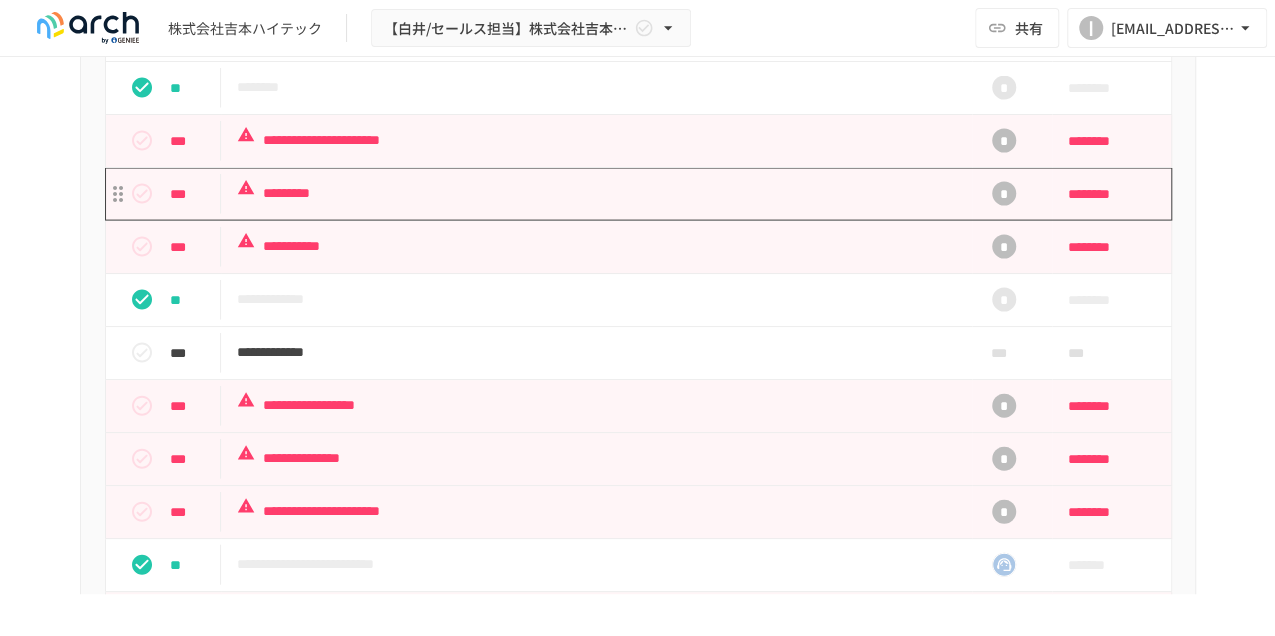 click on "*********" at bounding box center [596, 193] 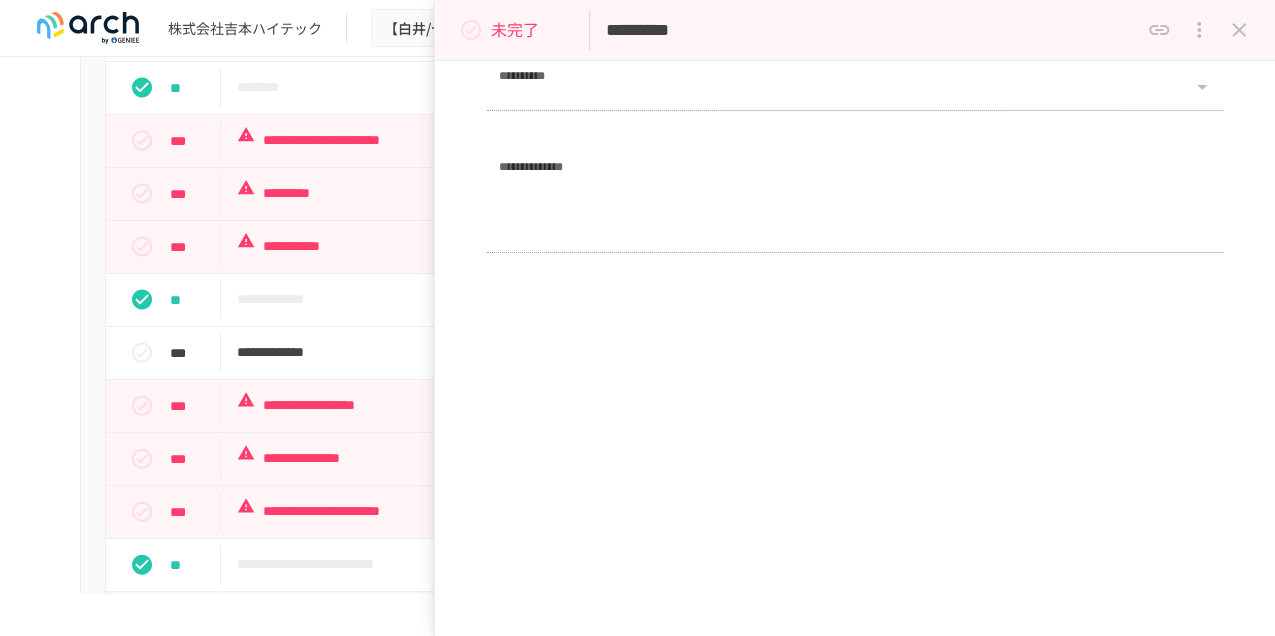 scroll, scrollTop: 2698, scrollLeft: 0, axis: vertical 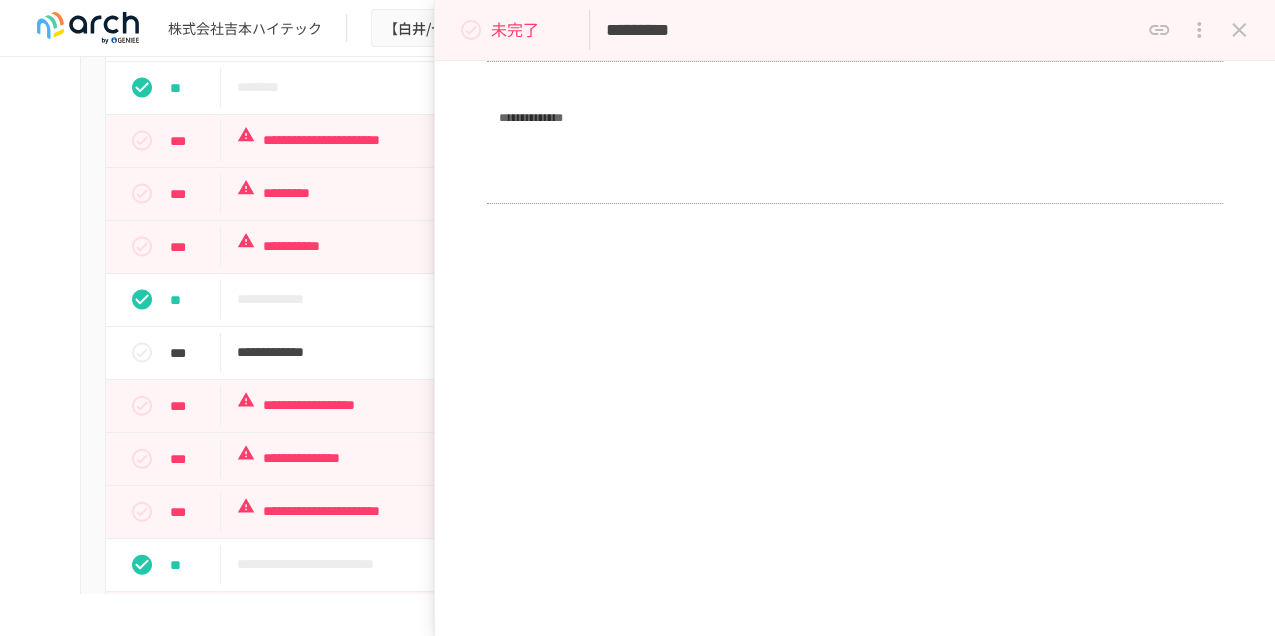 click at bounding box center (1239, 30) 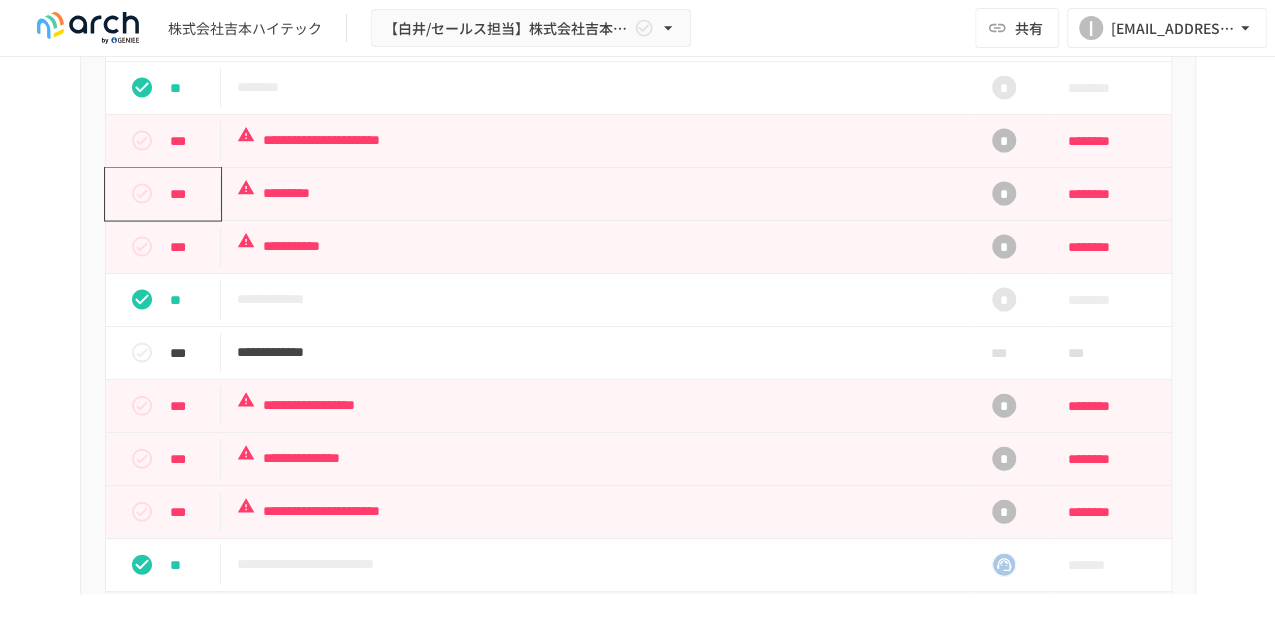 click on "***" at bounding box center [191, 194] 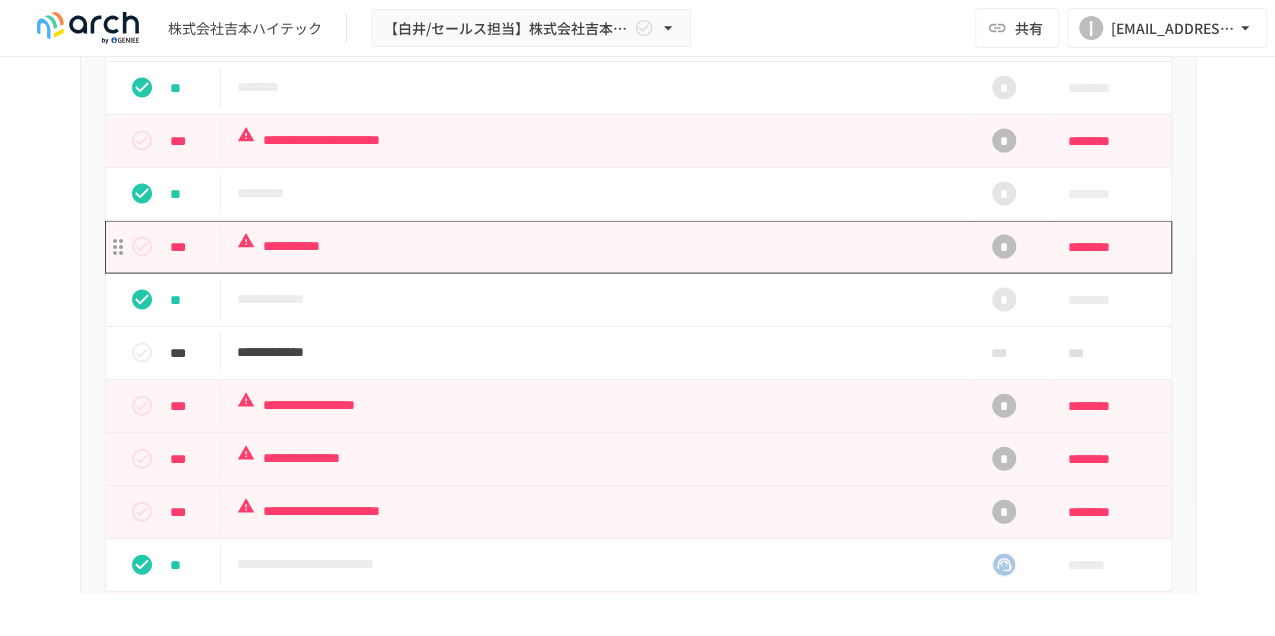 click on "**********" at bounding box center (596, 246) 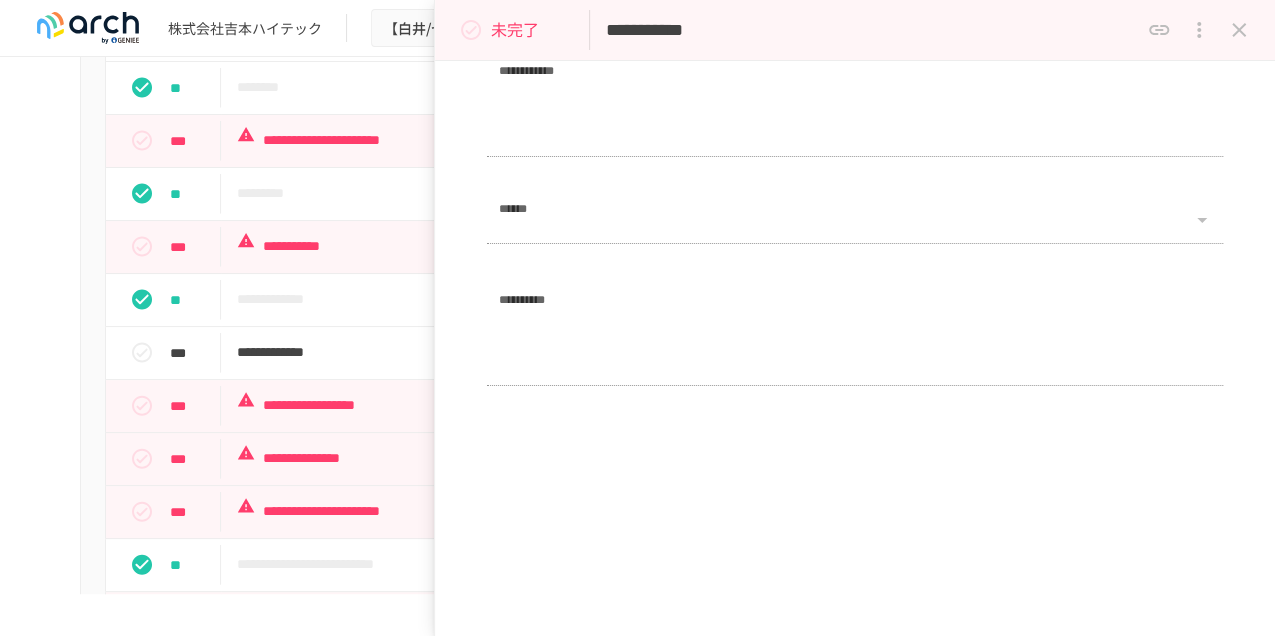 scroll, scrollTop: 1444, scrollLeft: 0, axis: vertical 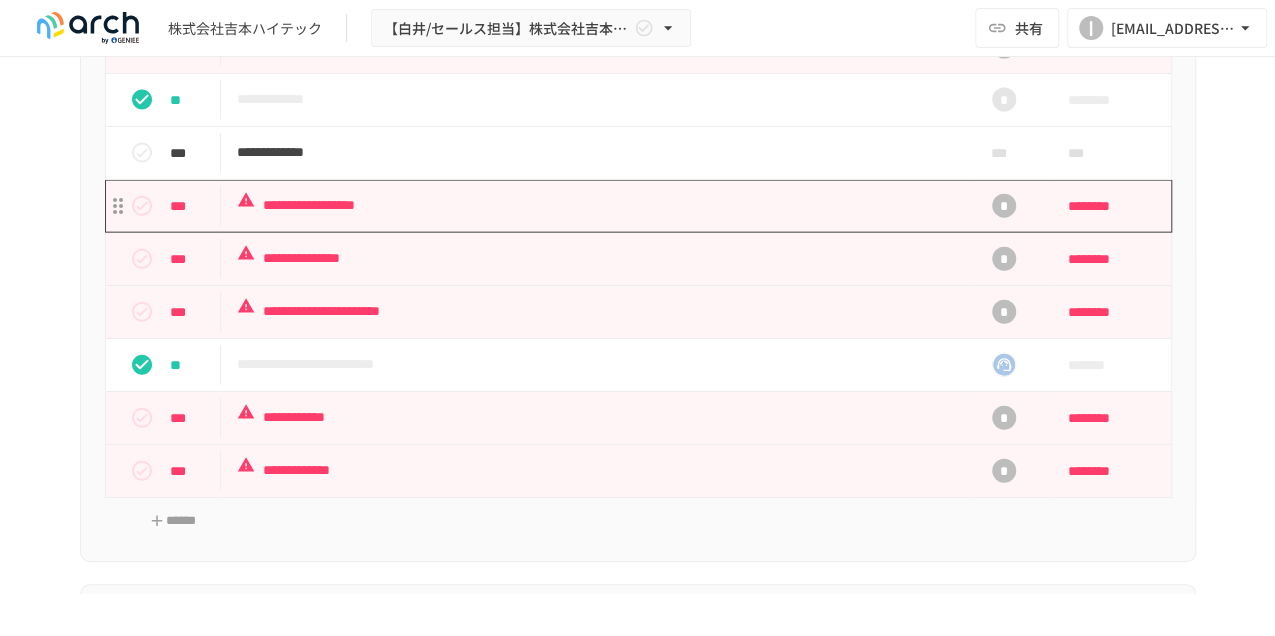 click on "**********" at bounding box center (596, 205) 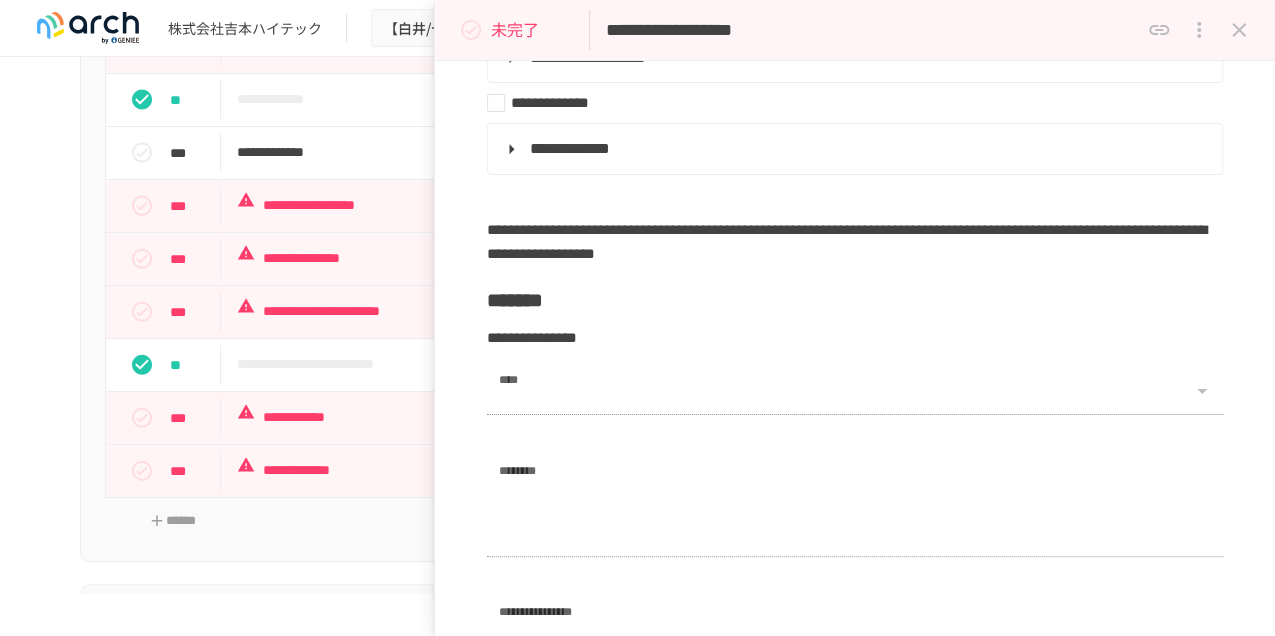 scroll, scrollTop: 600, scrollLeft: 0, axis: vertical 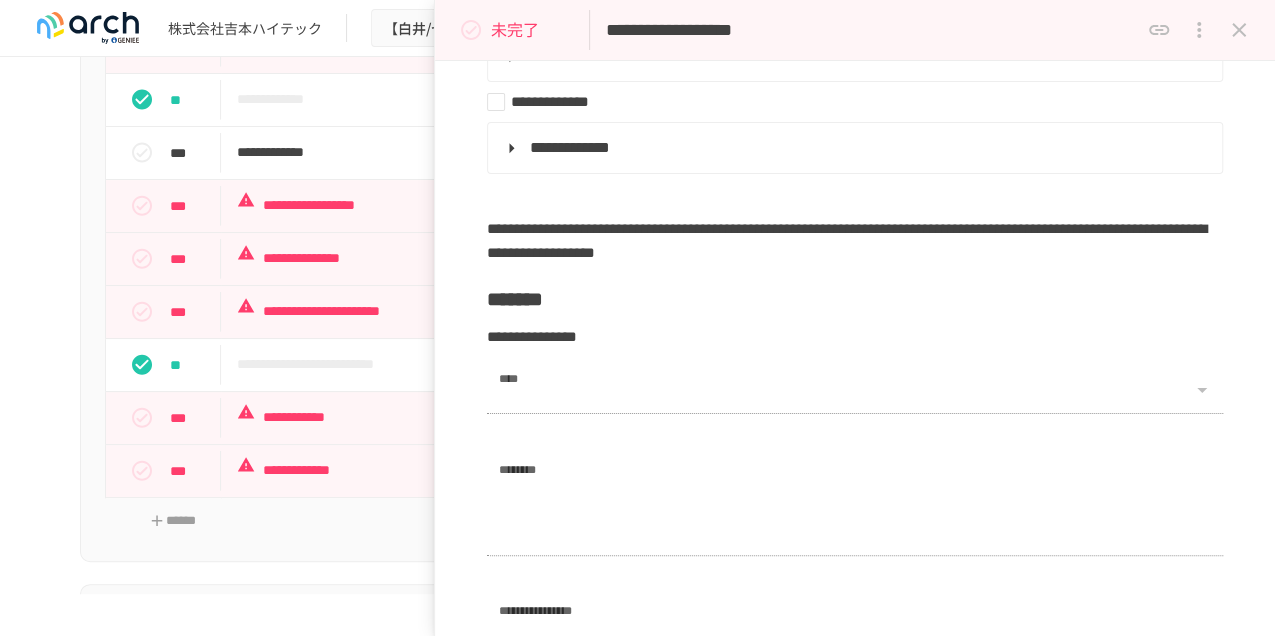 click 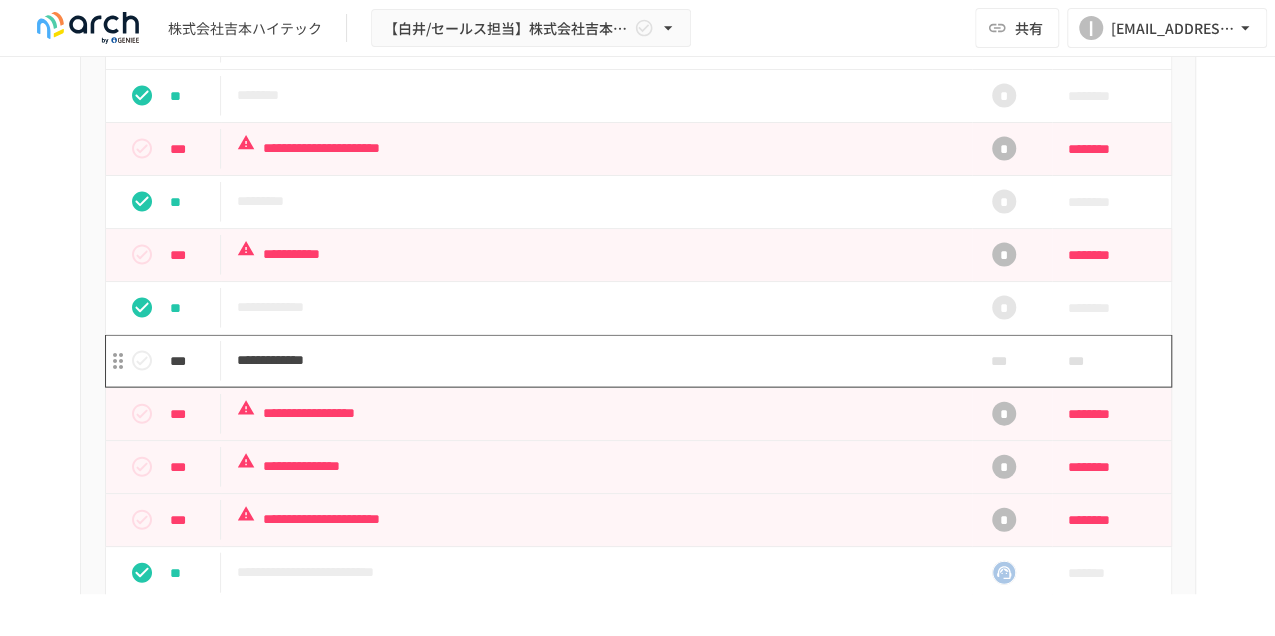scroll, scrollTop: 2030, scrollLeft: 0, axis: vertical 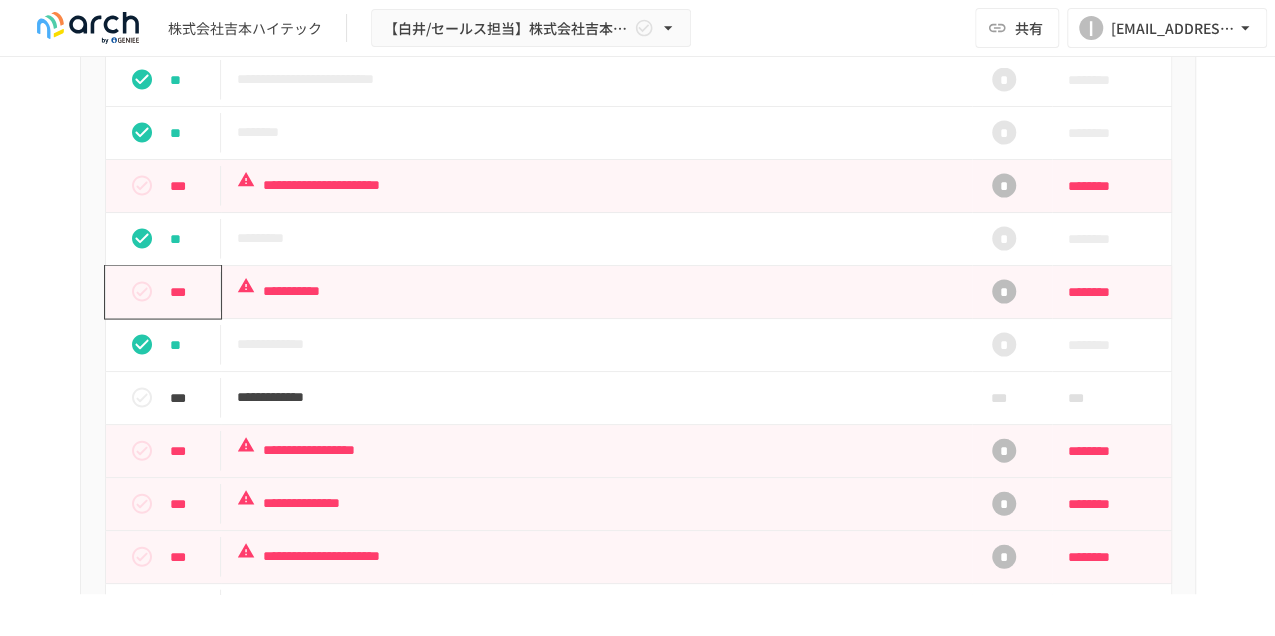 click on "***" at bounding box center [191, 292] 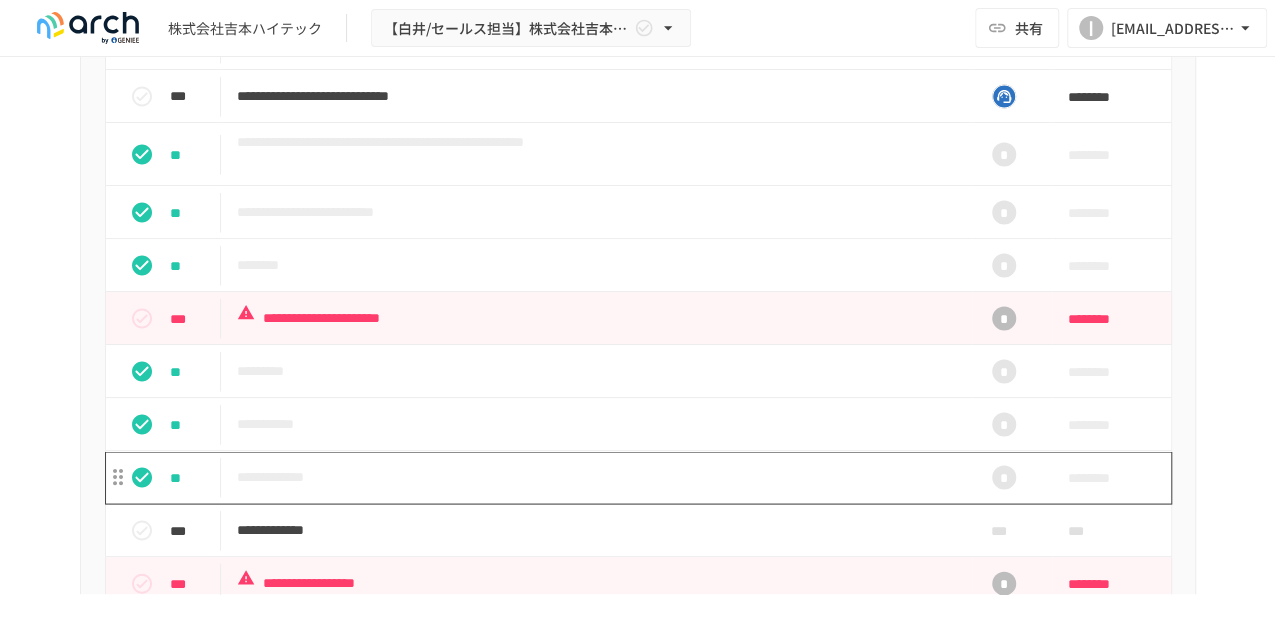 scroll, scrollTop: 1897, scrollLeft: 0, axis: vertical 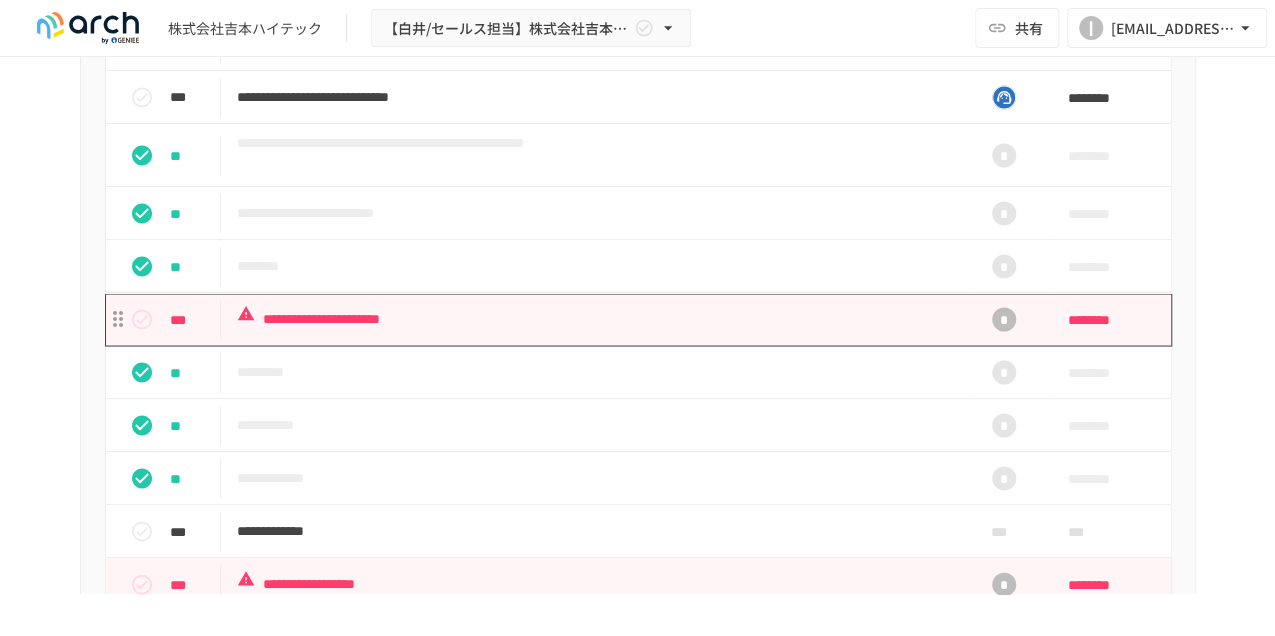 click on "**********" at bounding box center (596, 318) 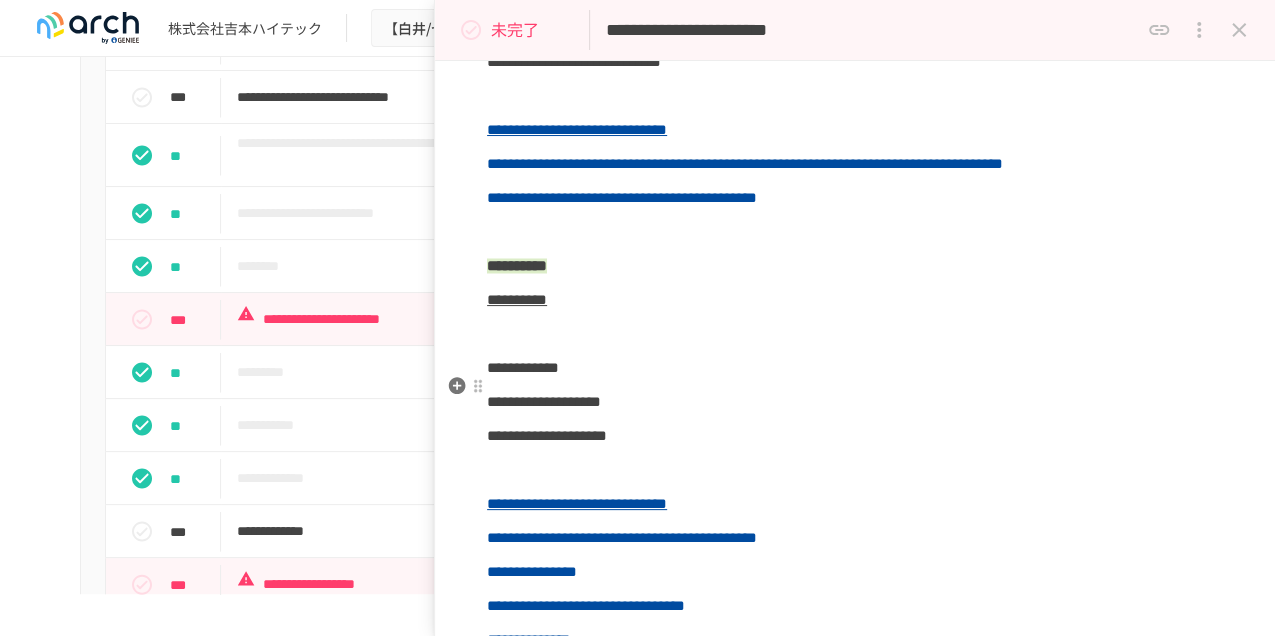 scroll, scrollTop: 1622, scrollLeft: 0, axis: vertical 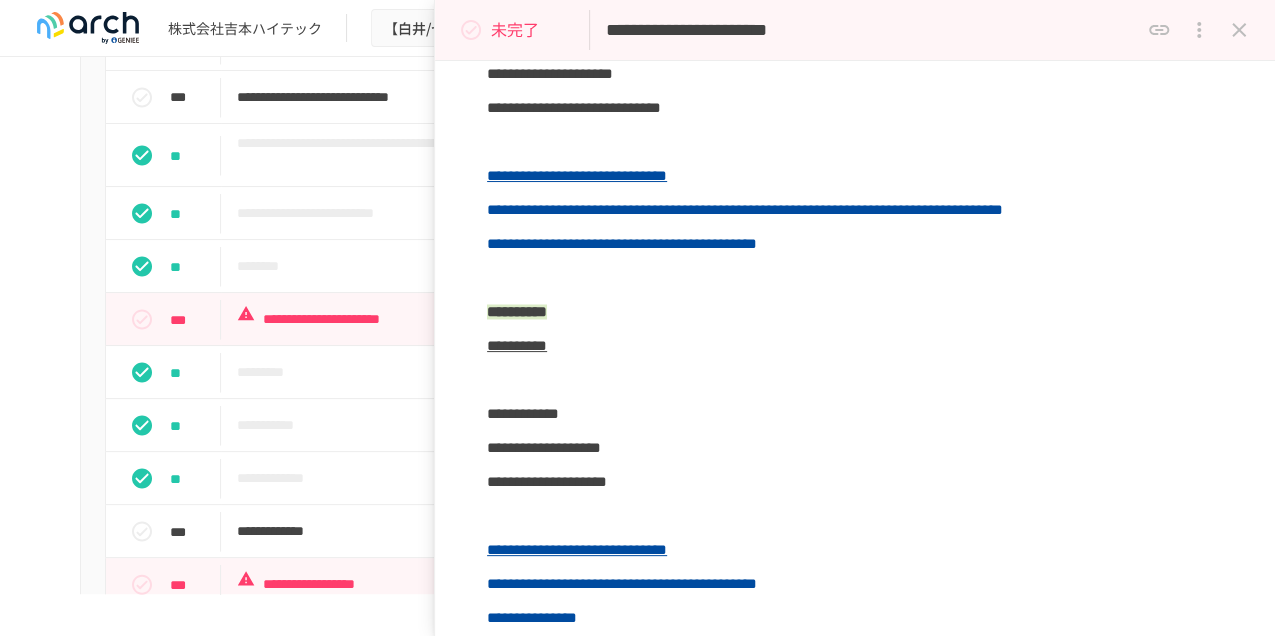 click 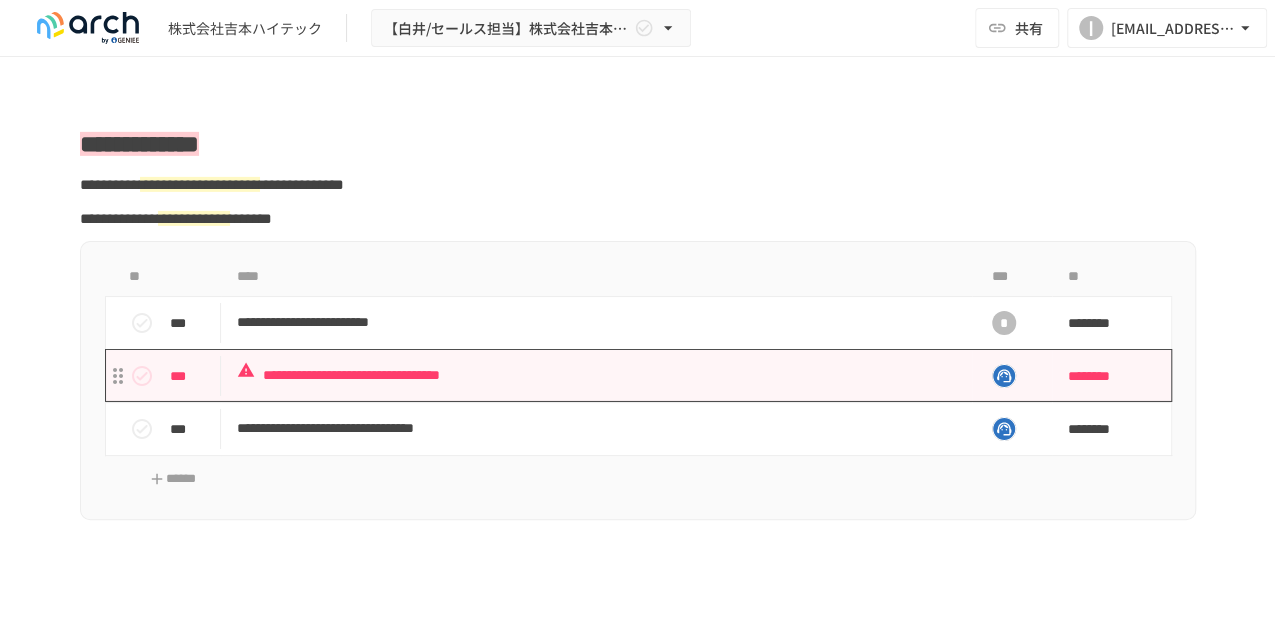 scroll, scrollTop: 3253, scrollLeft: 0, axis: vertical 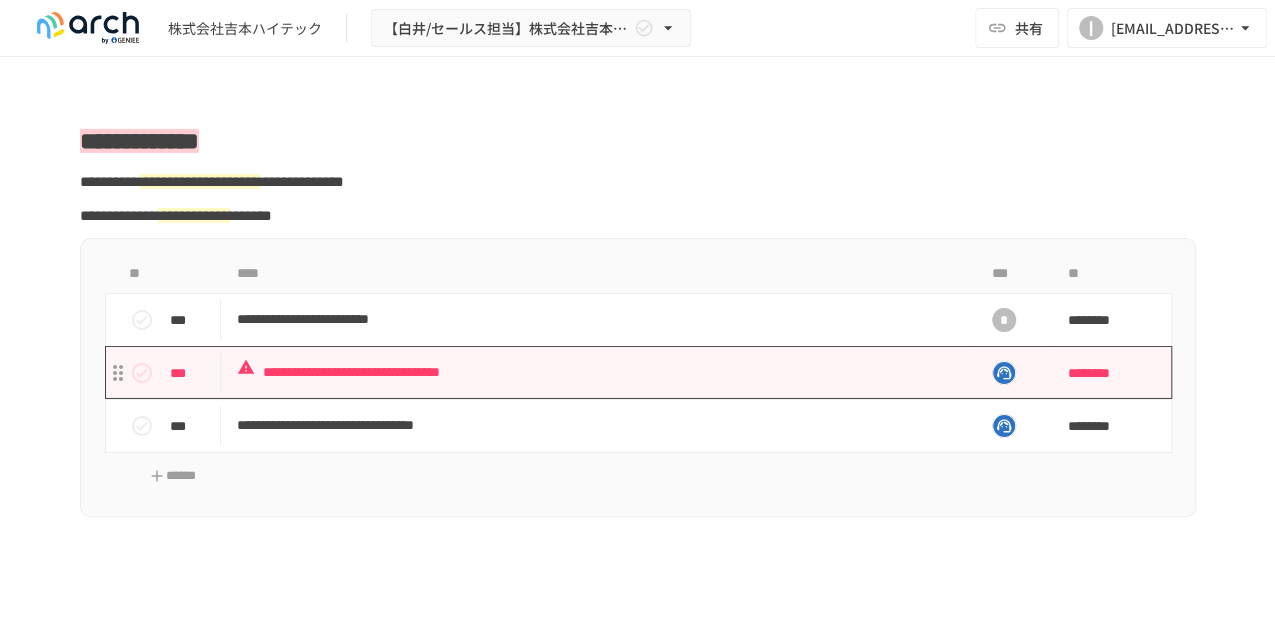 click on "**********" at bounding box center (596, 372) 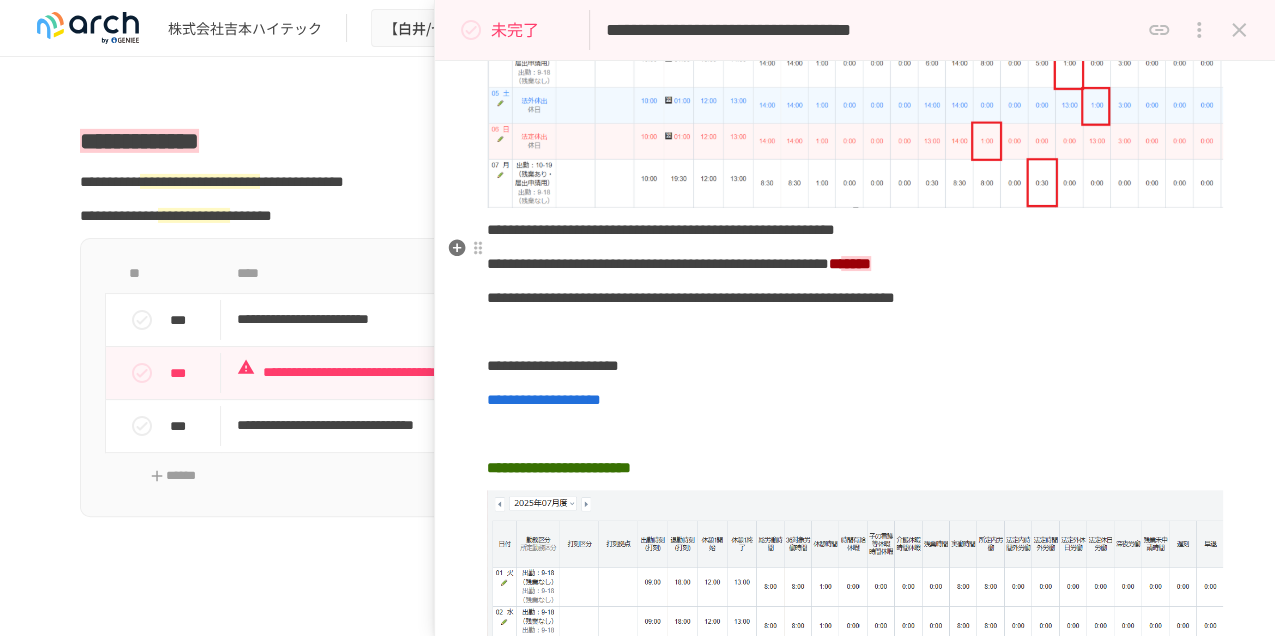 scroll, scrollTop: 822, scrollLeft: 0, axis: vertical 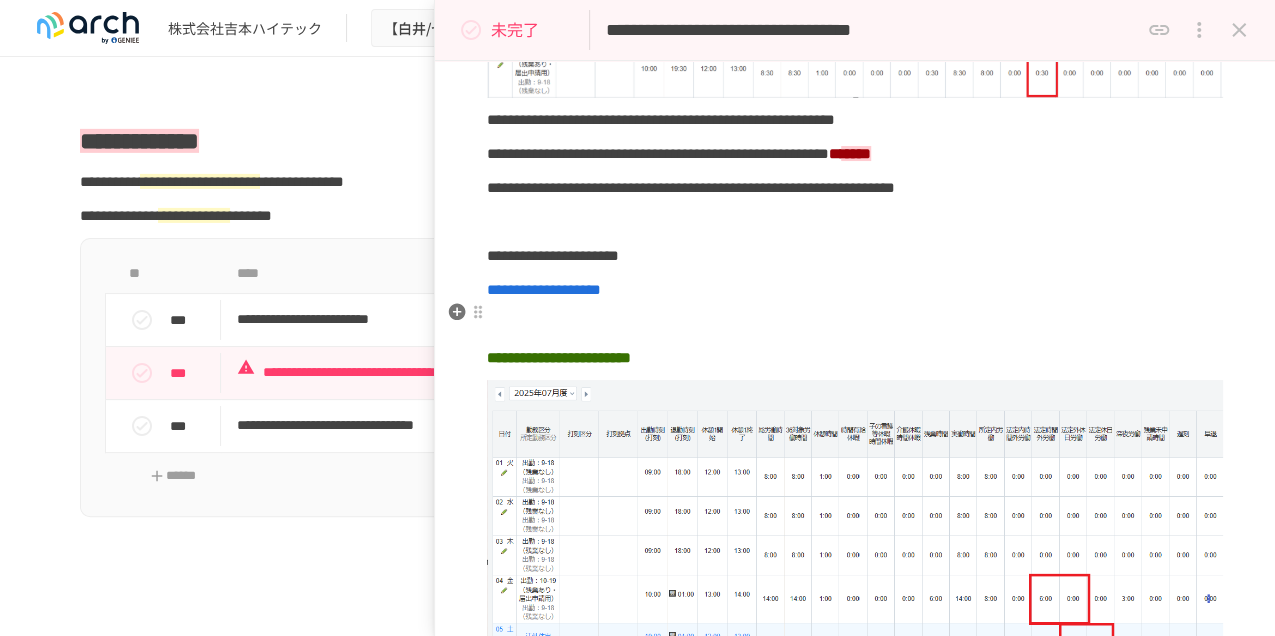click on "**********" at bounding box center [855, 915] 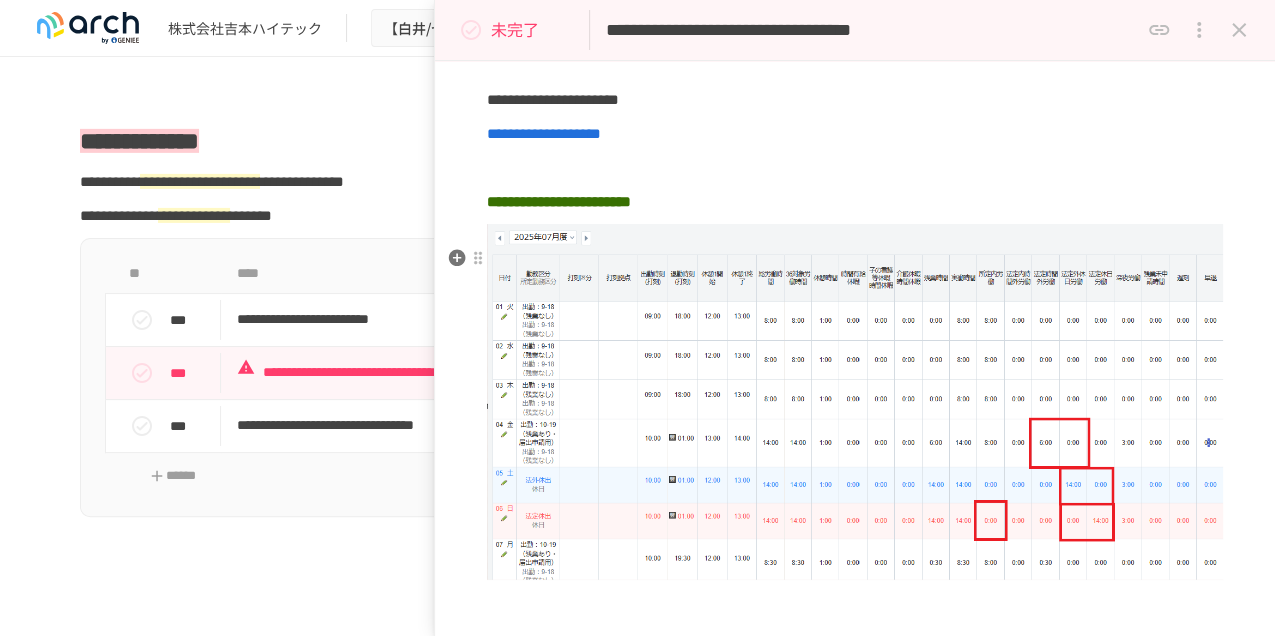 scroll, scrollTop: 1022, scrollLeft: 0, axis: vertical 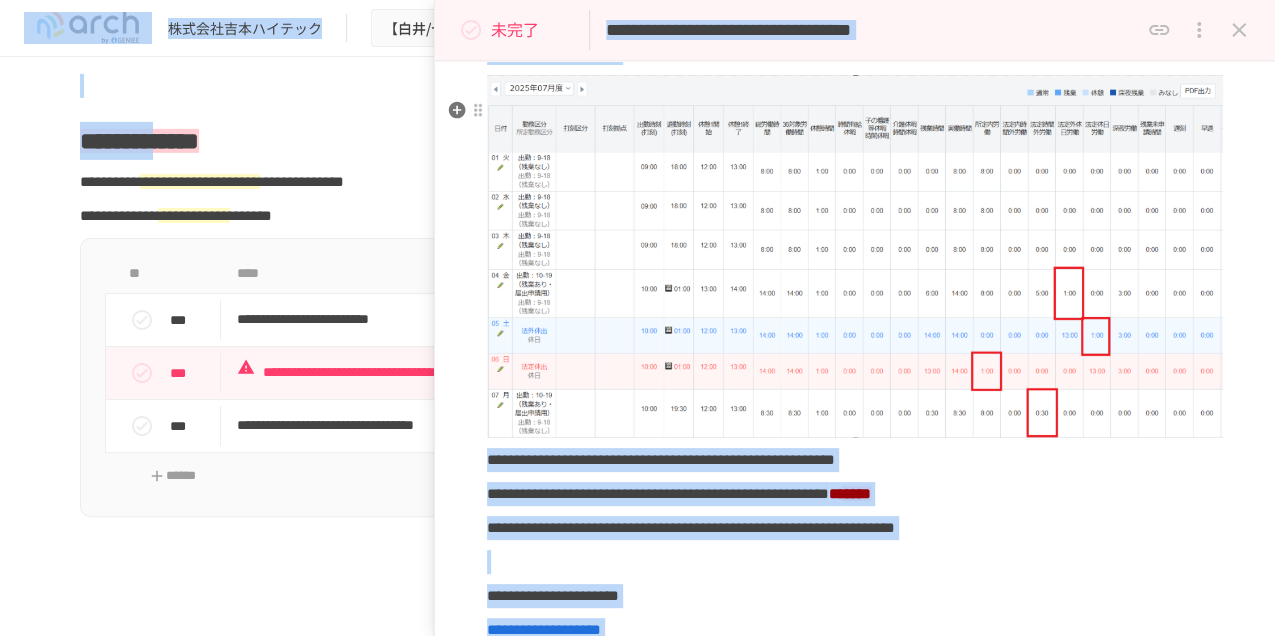 drag, startPoint x: 548, startPoint y: 44, endPoint x: 267, endPoint y: 185, distance: 314.39148 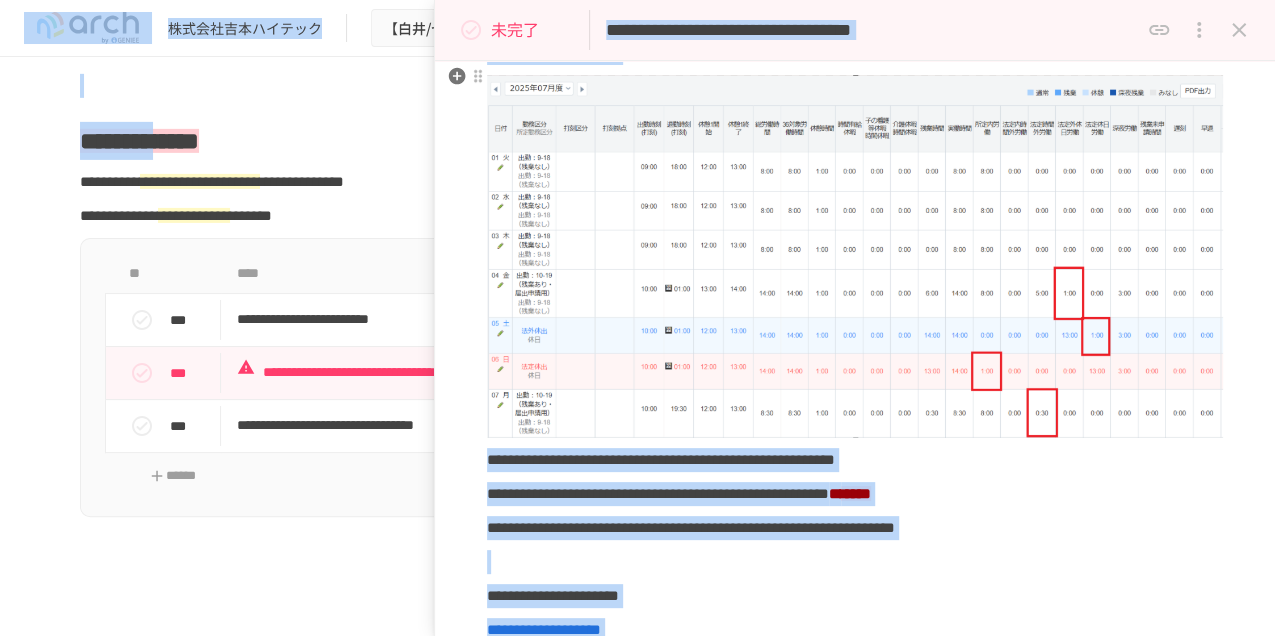 click on "**********" at bounding box center [855, 53] 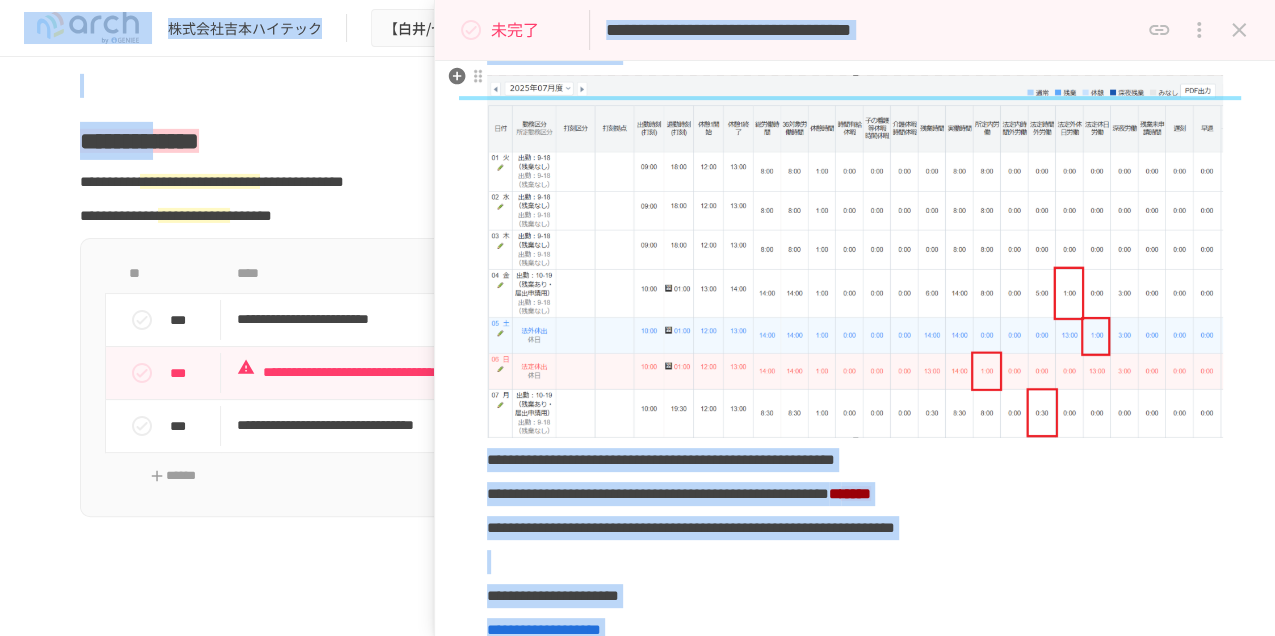 click on "**********" at bounding box center [855, 53] 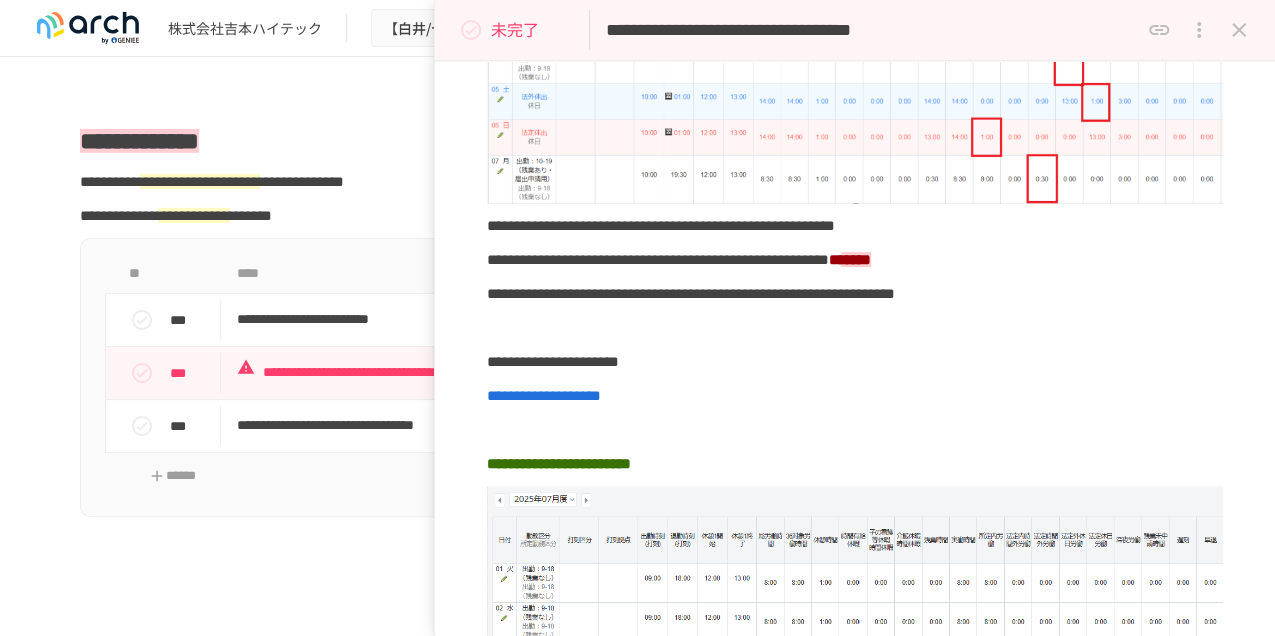scroll, scrollTop: 749, scrollLeft: 0, axis: vertical 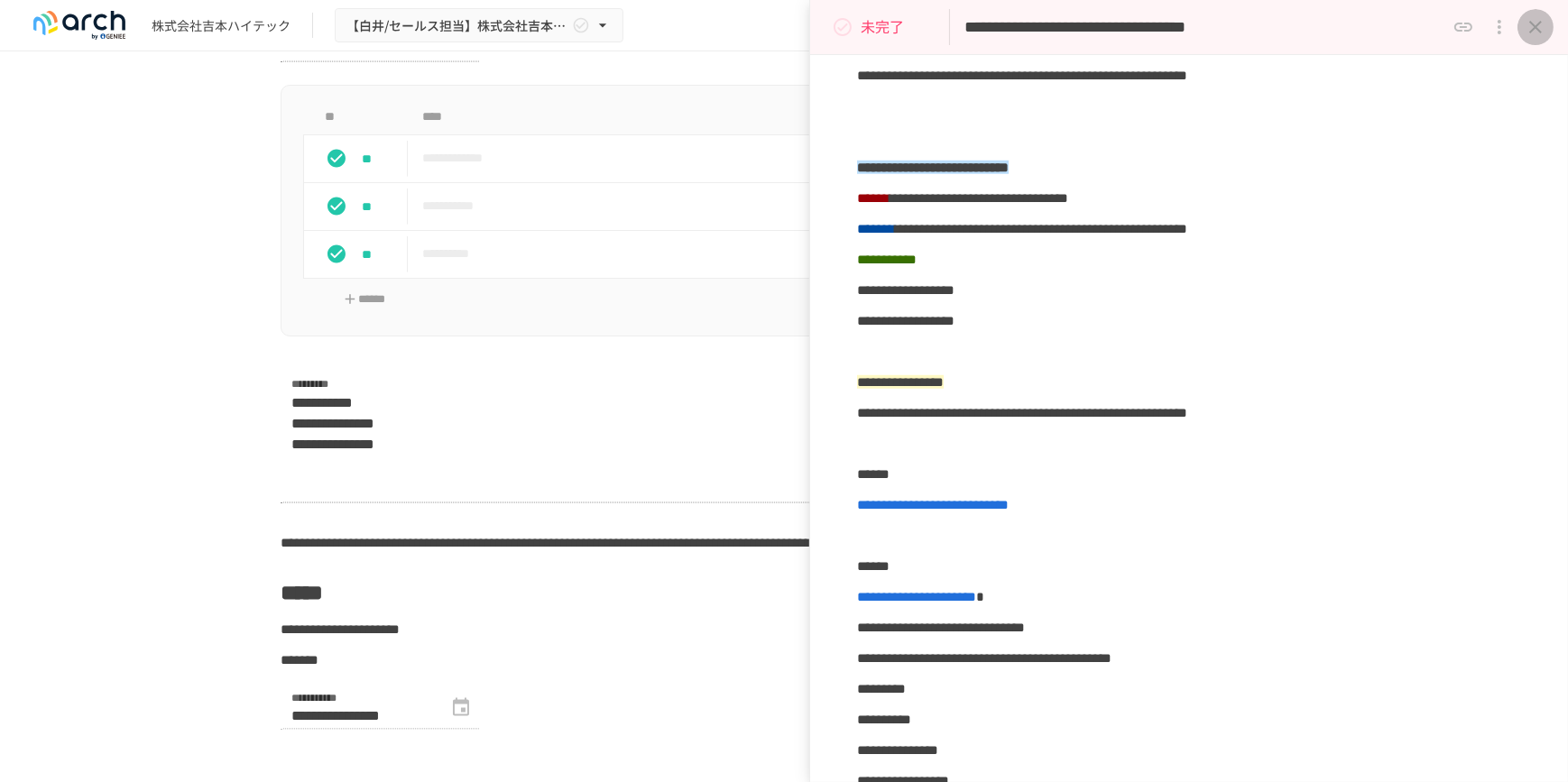 click 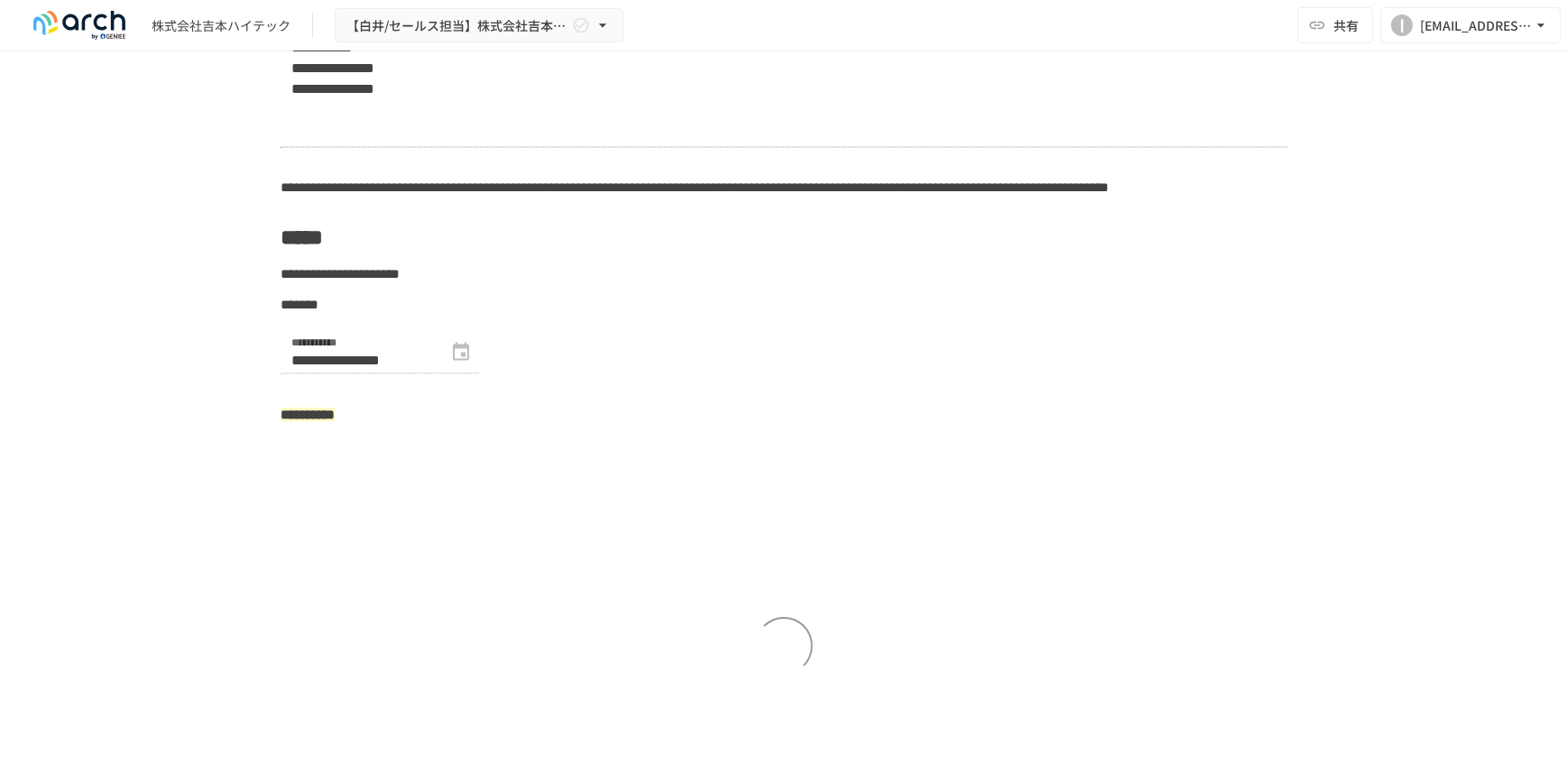 scroll, scrollTop: 4103, scrollLeft: 0, axis: vertical 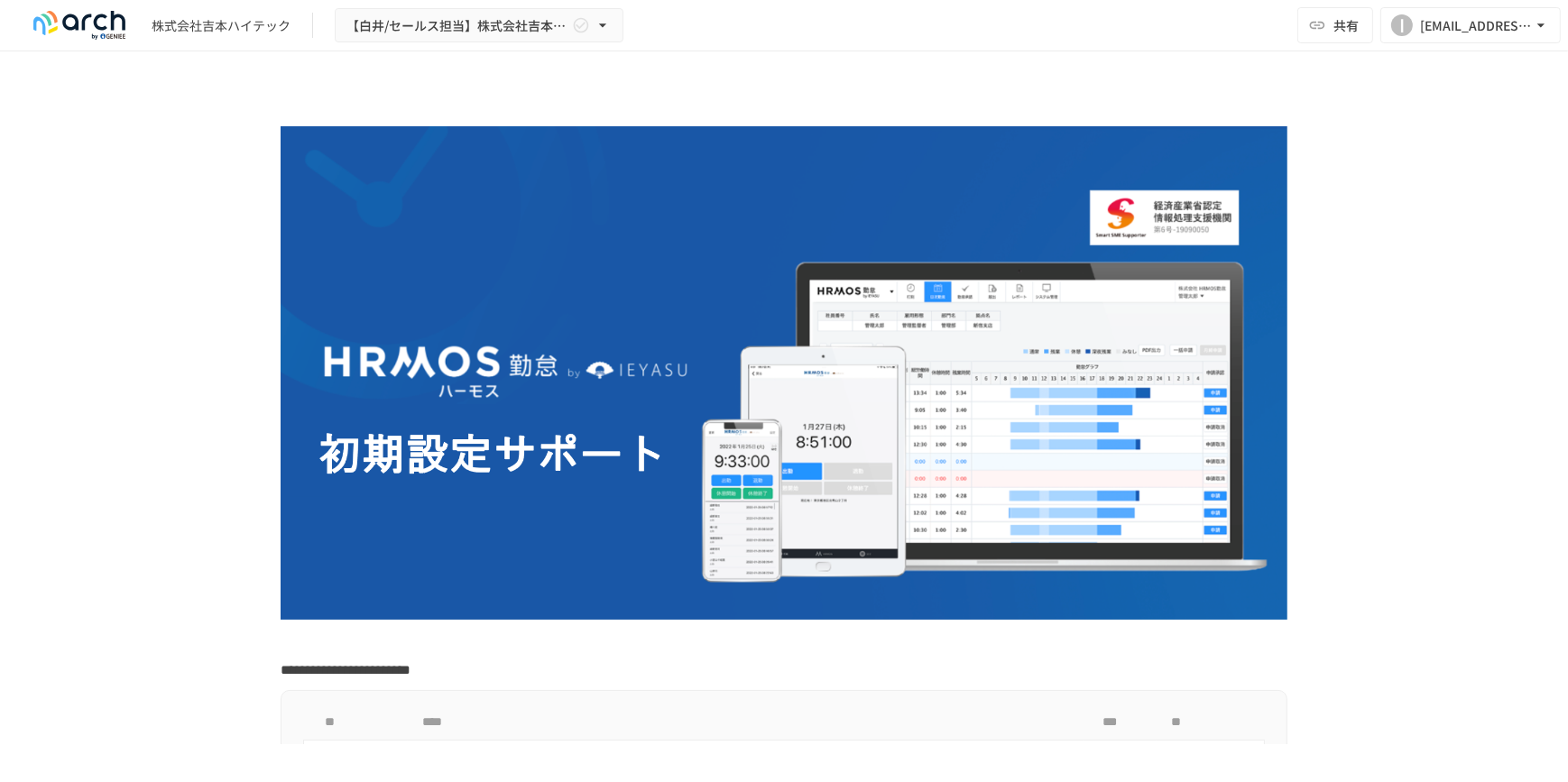 drag, startPoint x: 204, startPoint y: 467, endPoint x: 254, endPoint y: 72, distance: 398.152 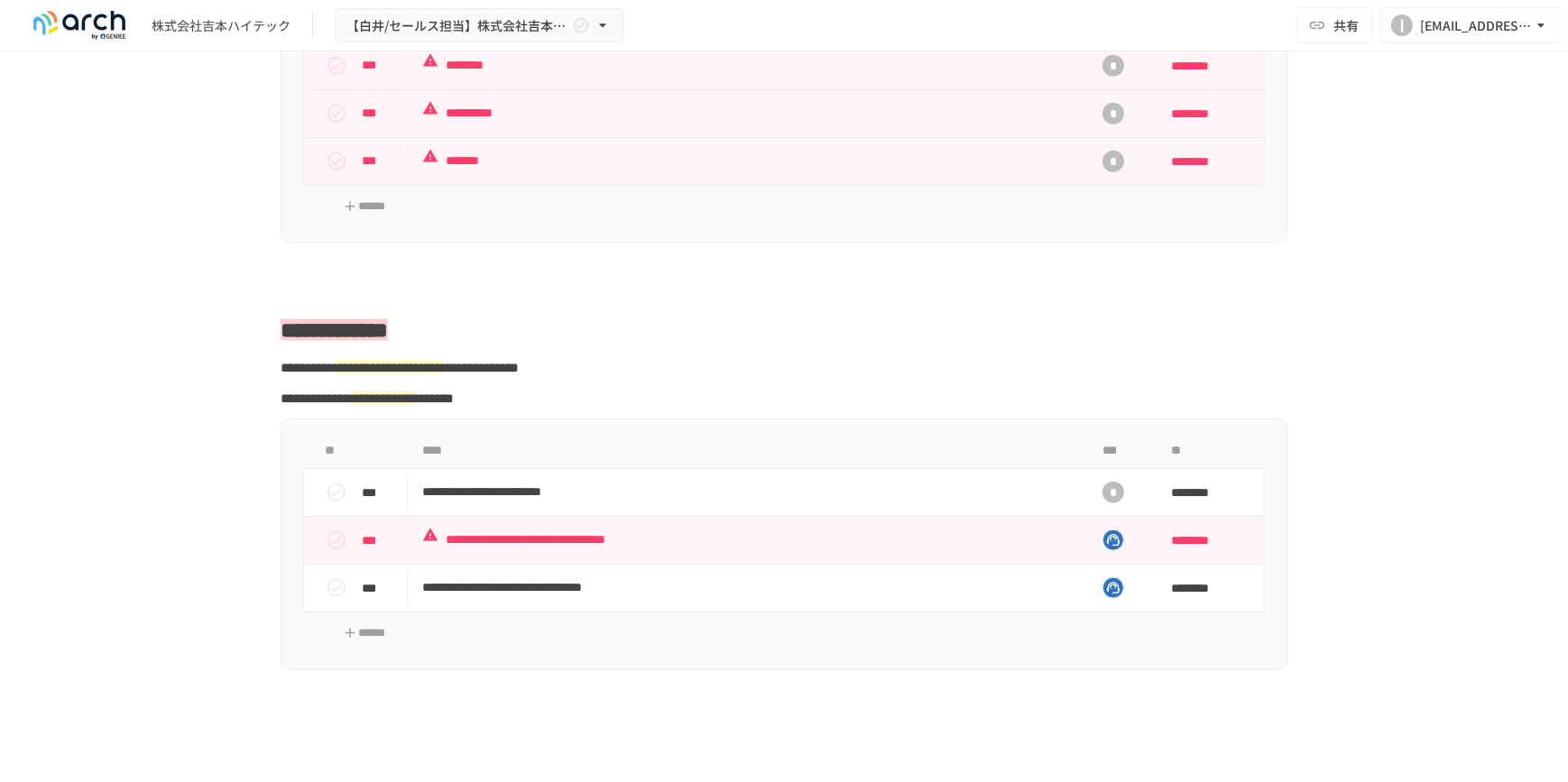 scroll, scrollTop: 2733, scrollLeft: 0, axis: vertical 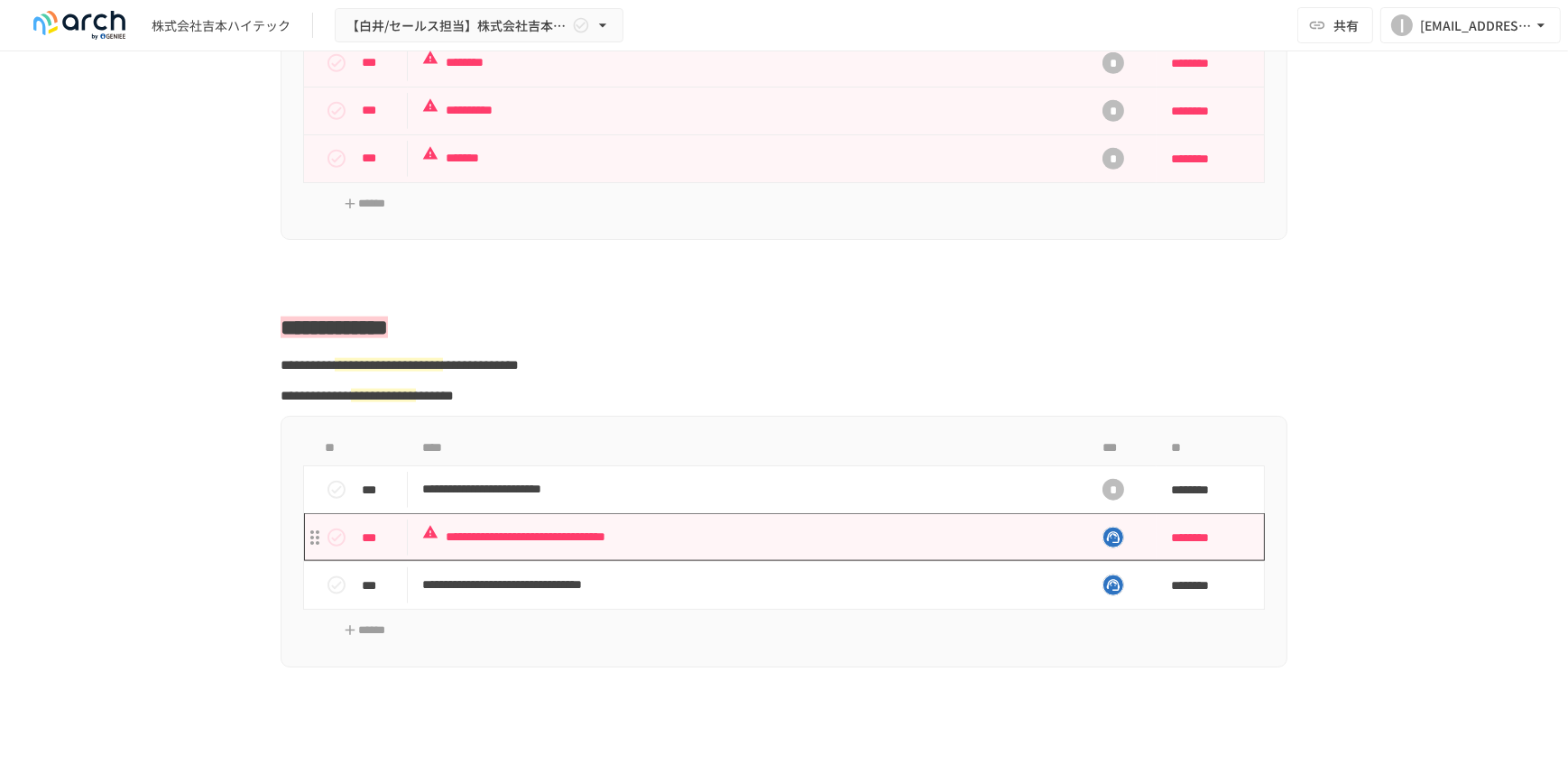 click on "**********" at bounding box center (746, 537) 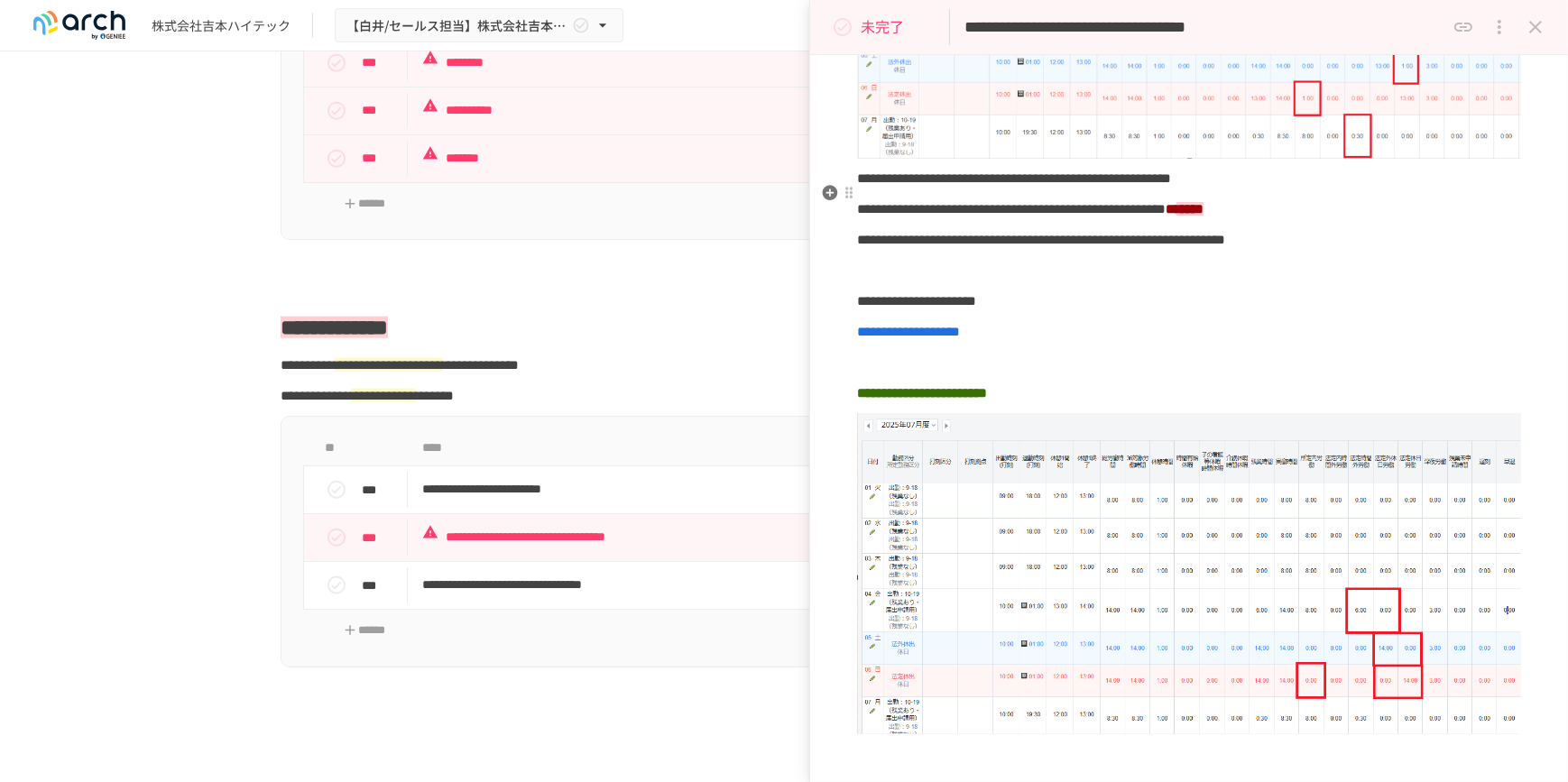 scroll, scrollTop: 711, scrollLeft: 0, axis: vertical 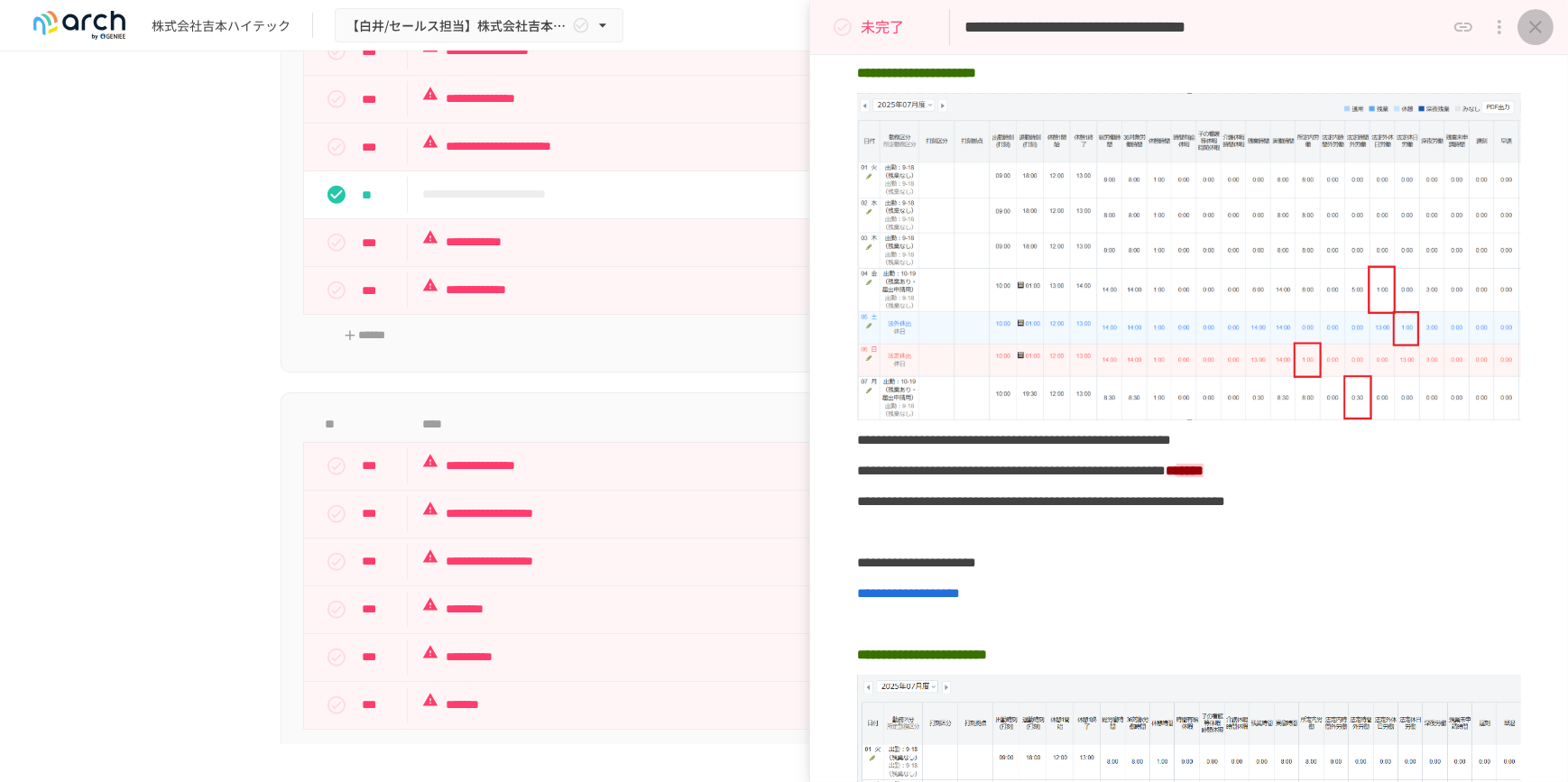 click 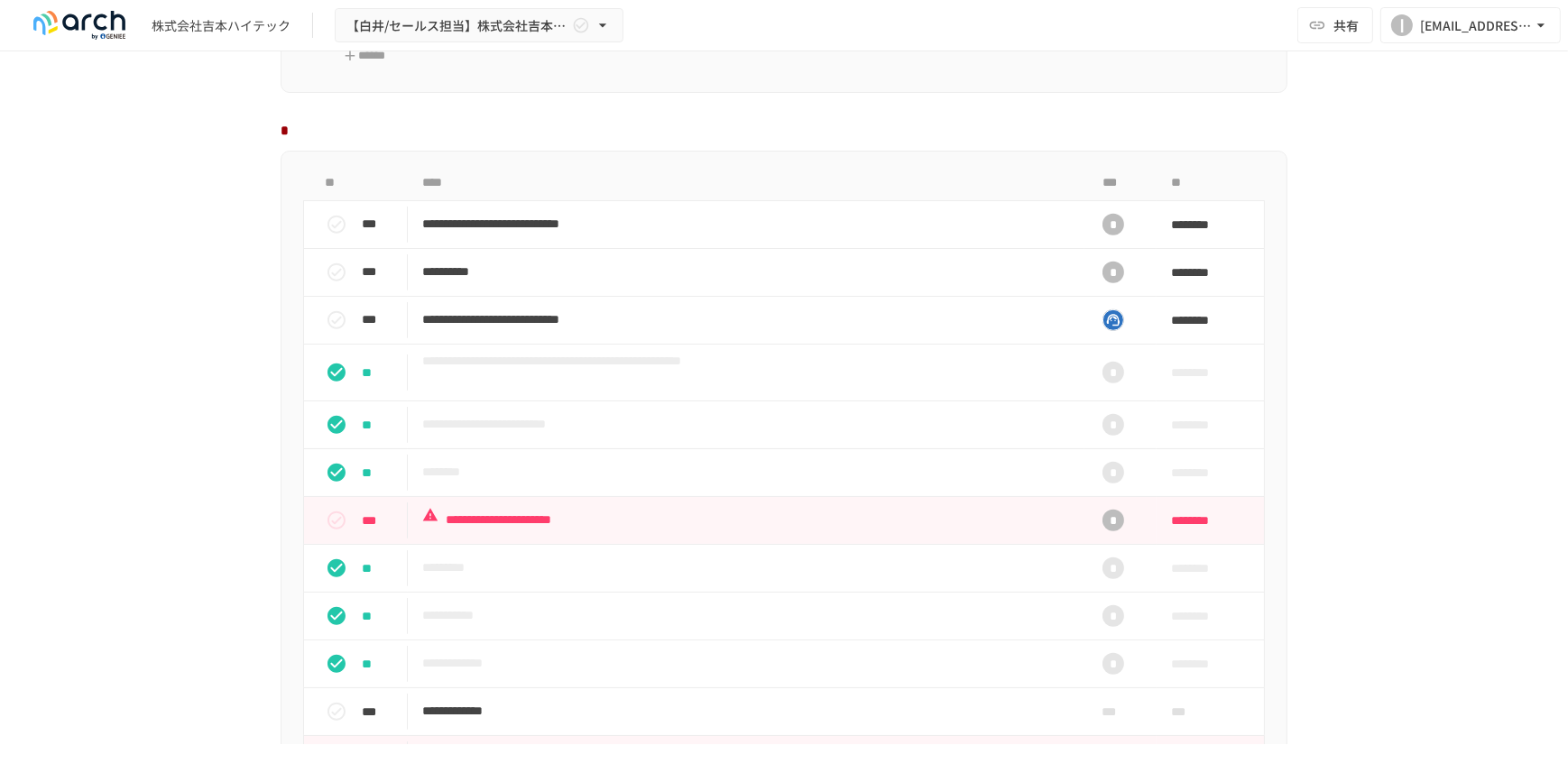 scroll, scrollTop: 1449, scrollLeft: 0, axis: vertical 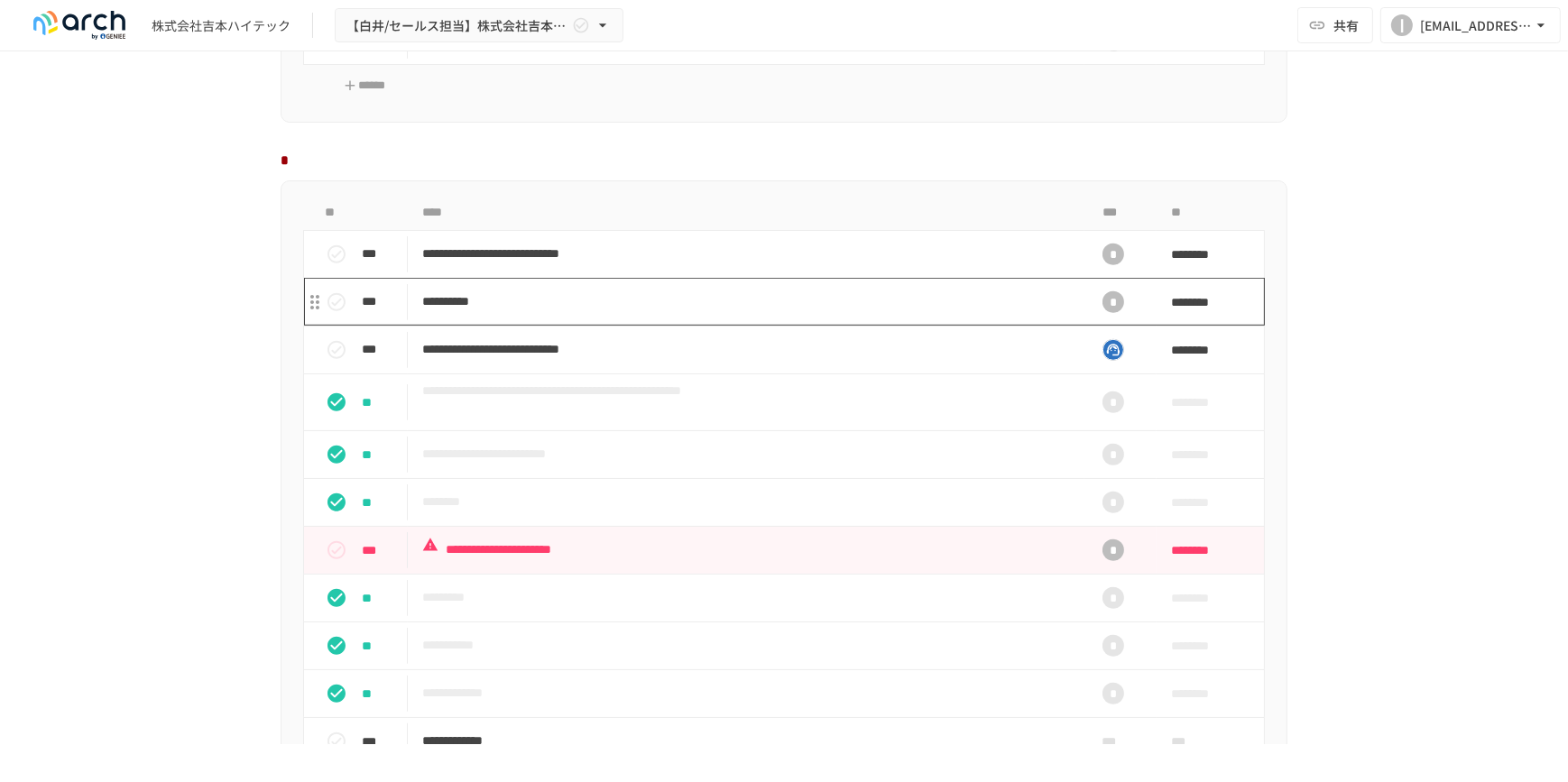 click on "**********" at bounding box center [746, 301] 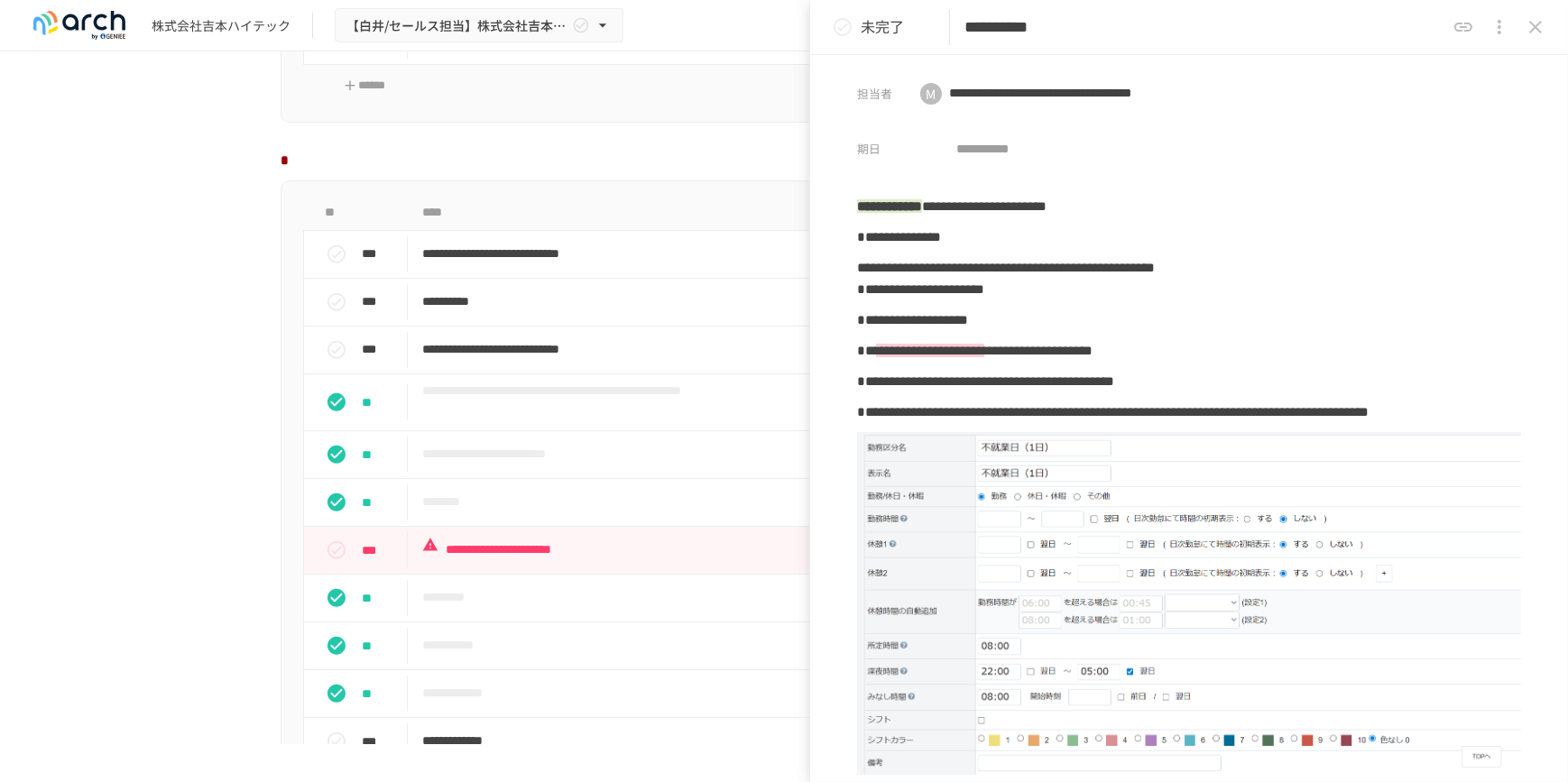 click on "**********" at bounding box center [784, 398] 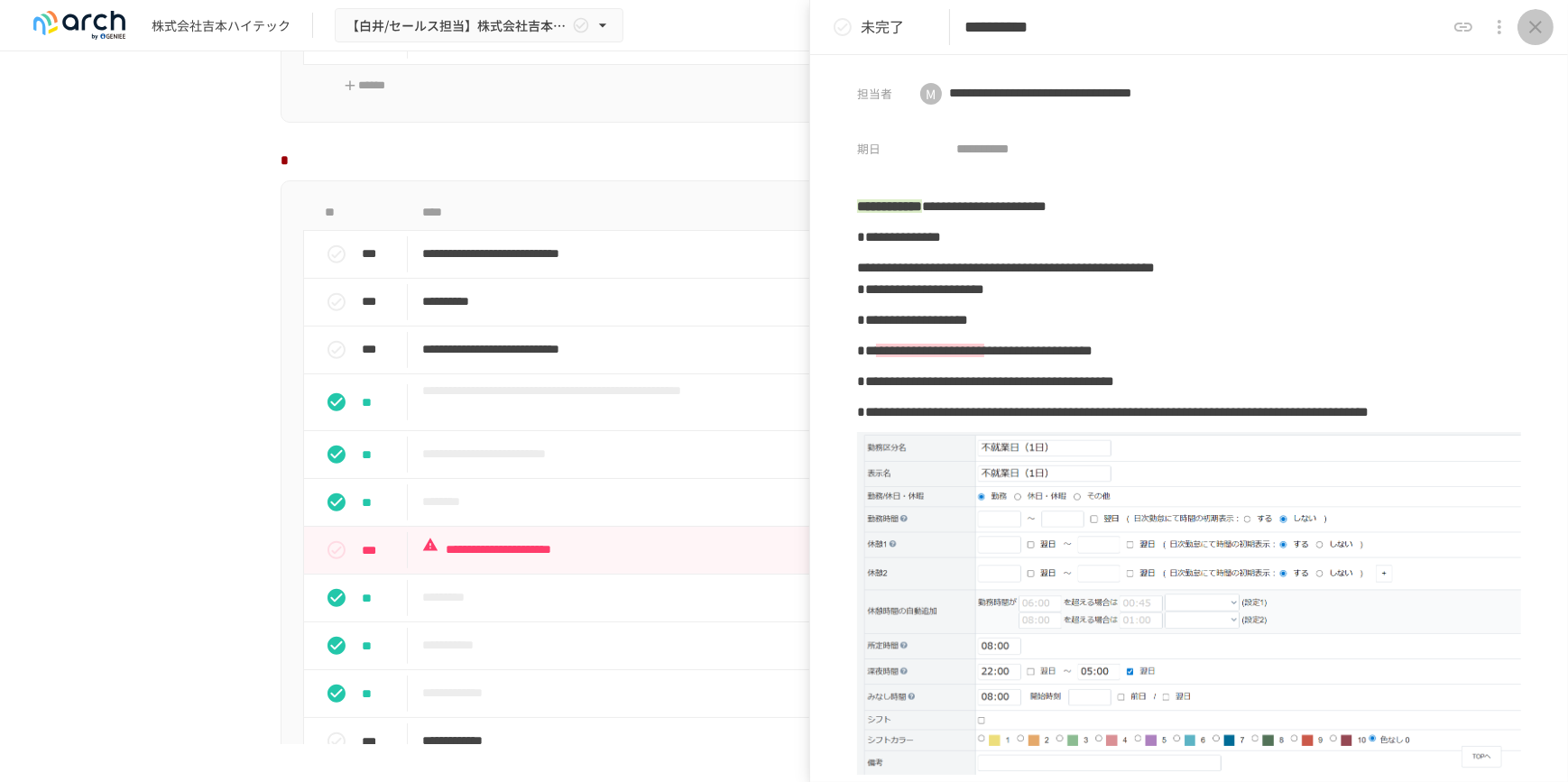 click 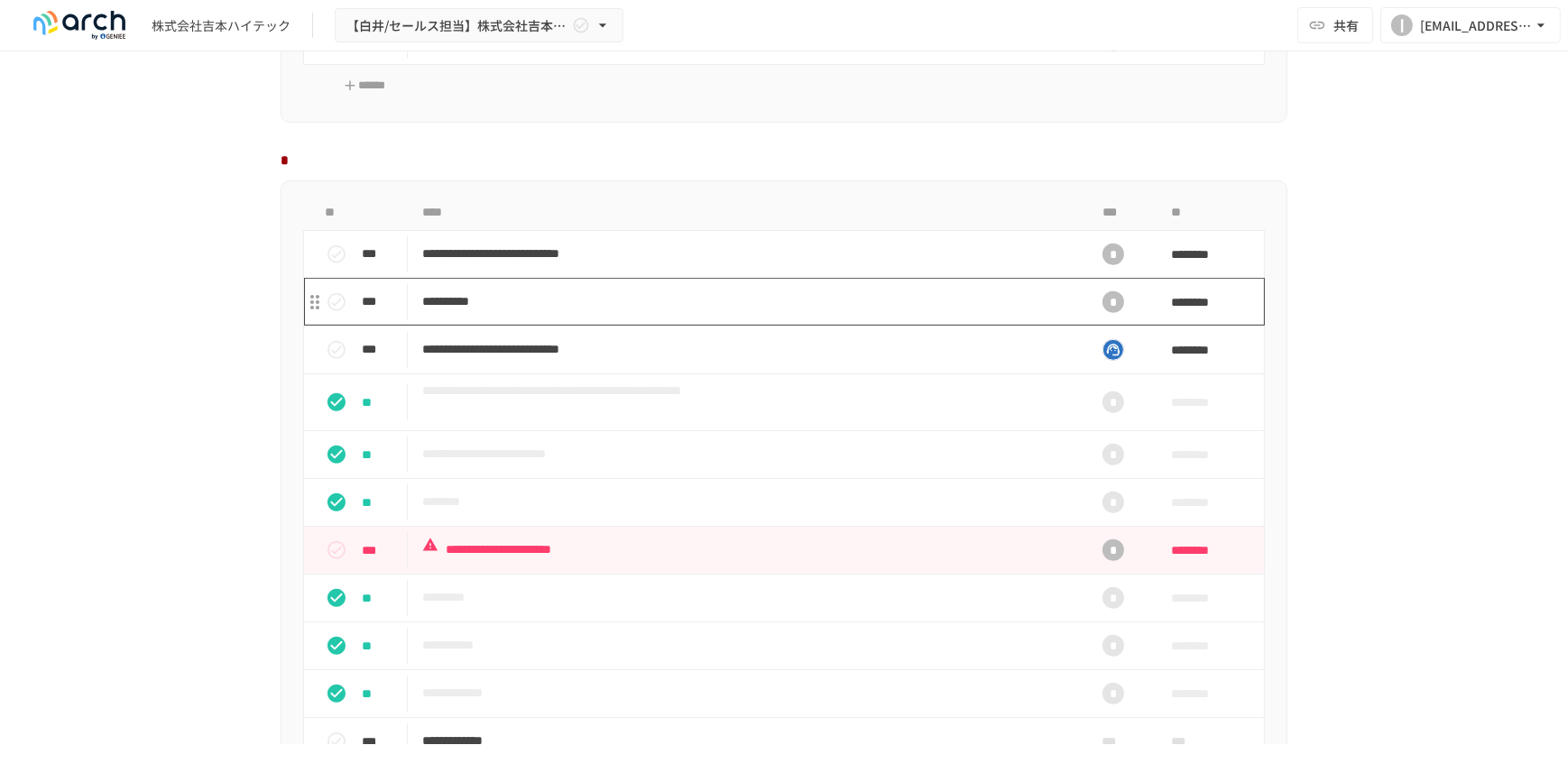 click on "**********" at bounding box center (746, 301) 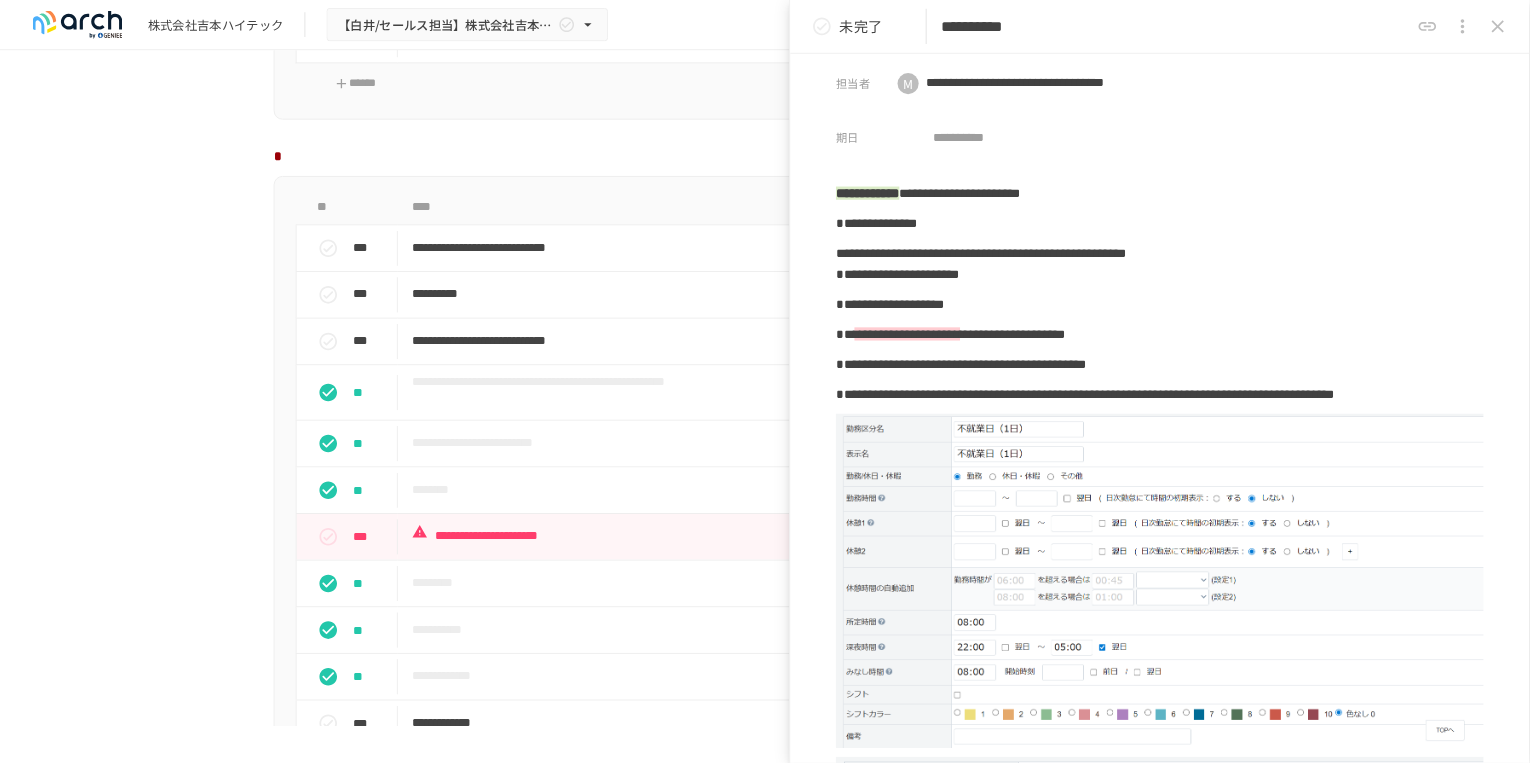 scroll, scrollTop: 0, scrollLeft: 0, axis: both 